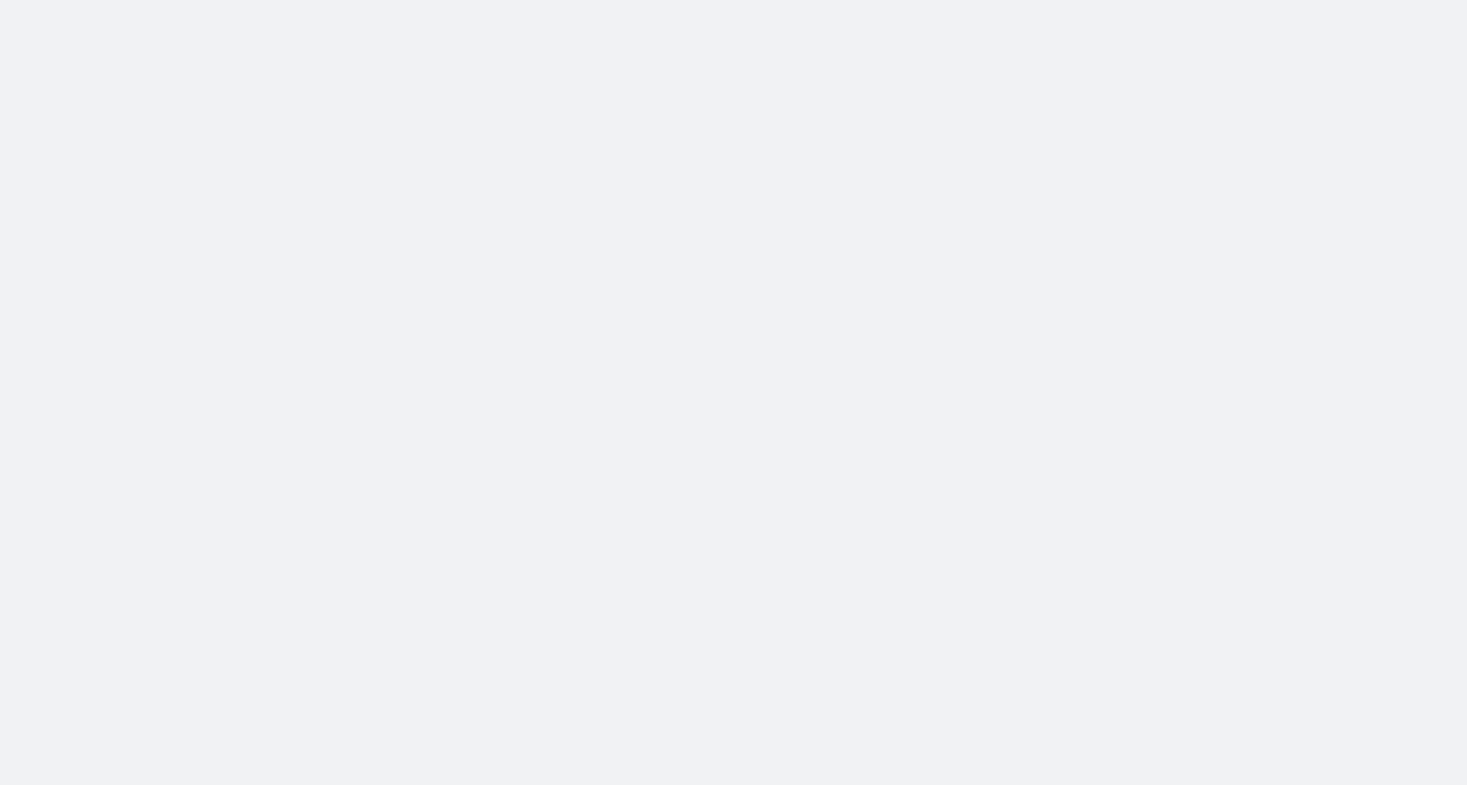 scroll, scrollTop: 0, scrollLeft: 0, axis: both 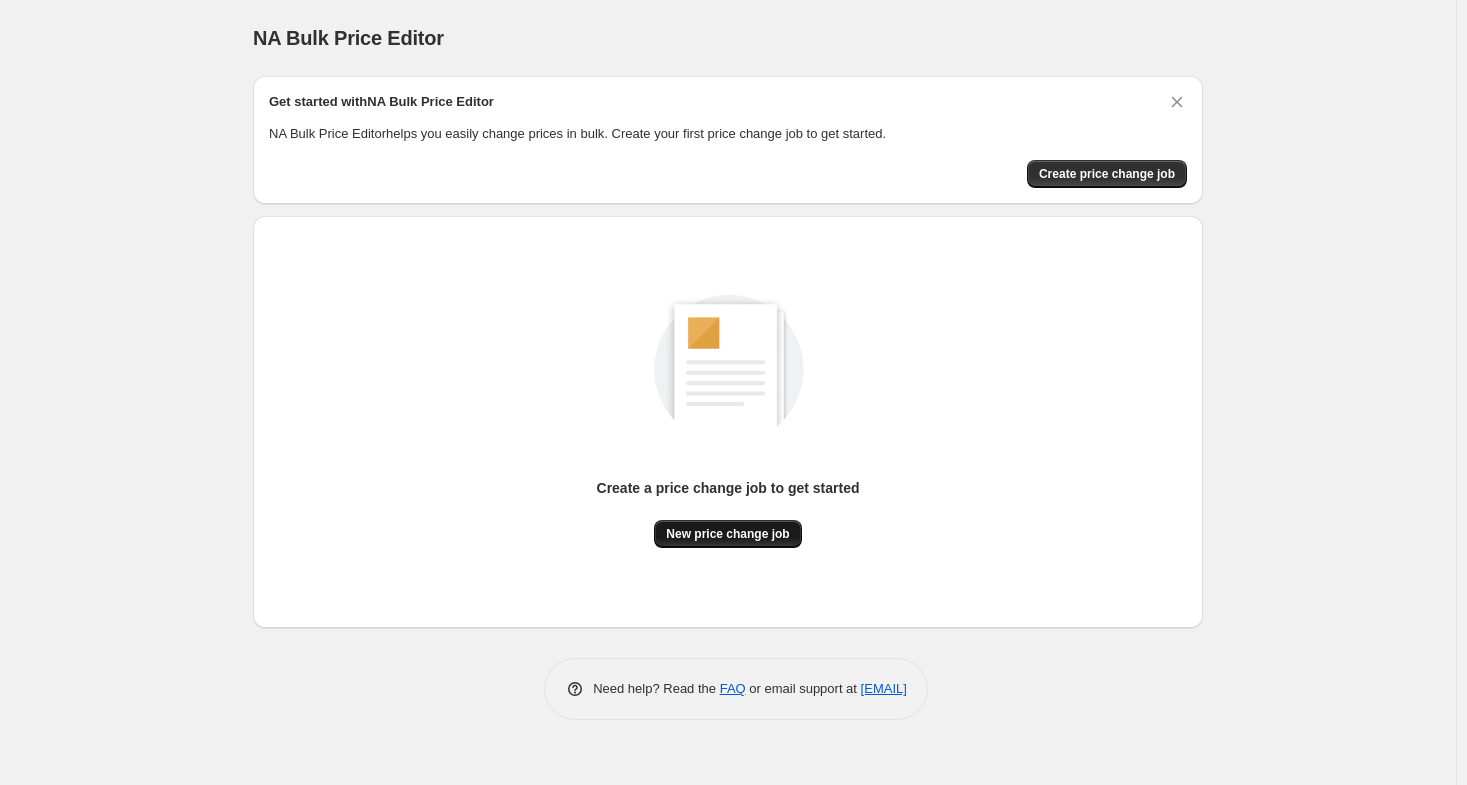 click on "New price change job" at bounding box center [727, 534] 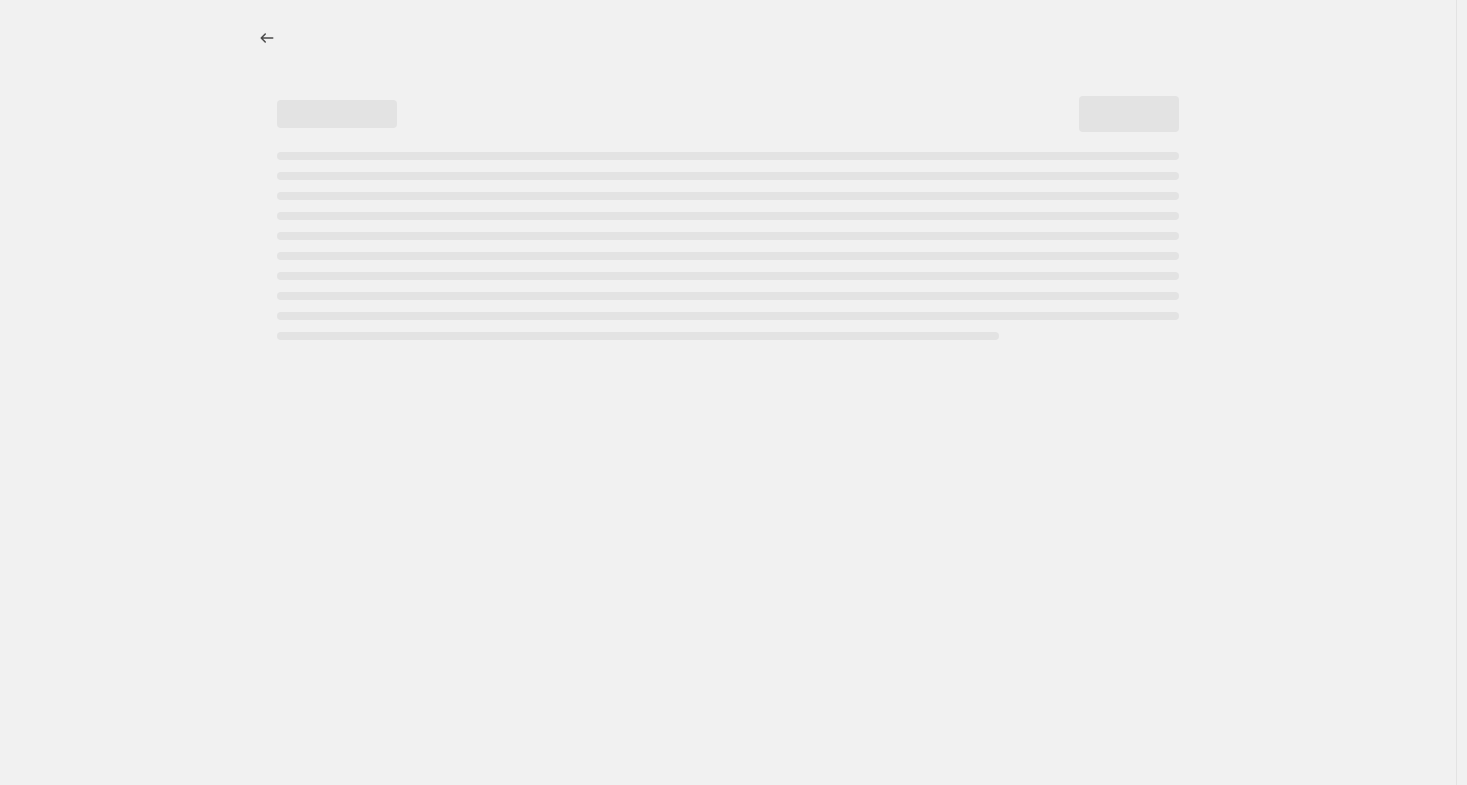 select on "percentage" 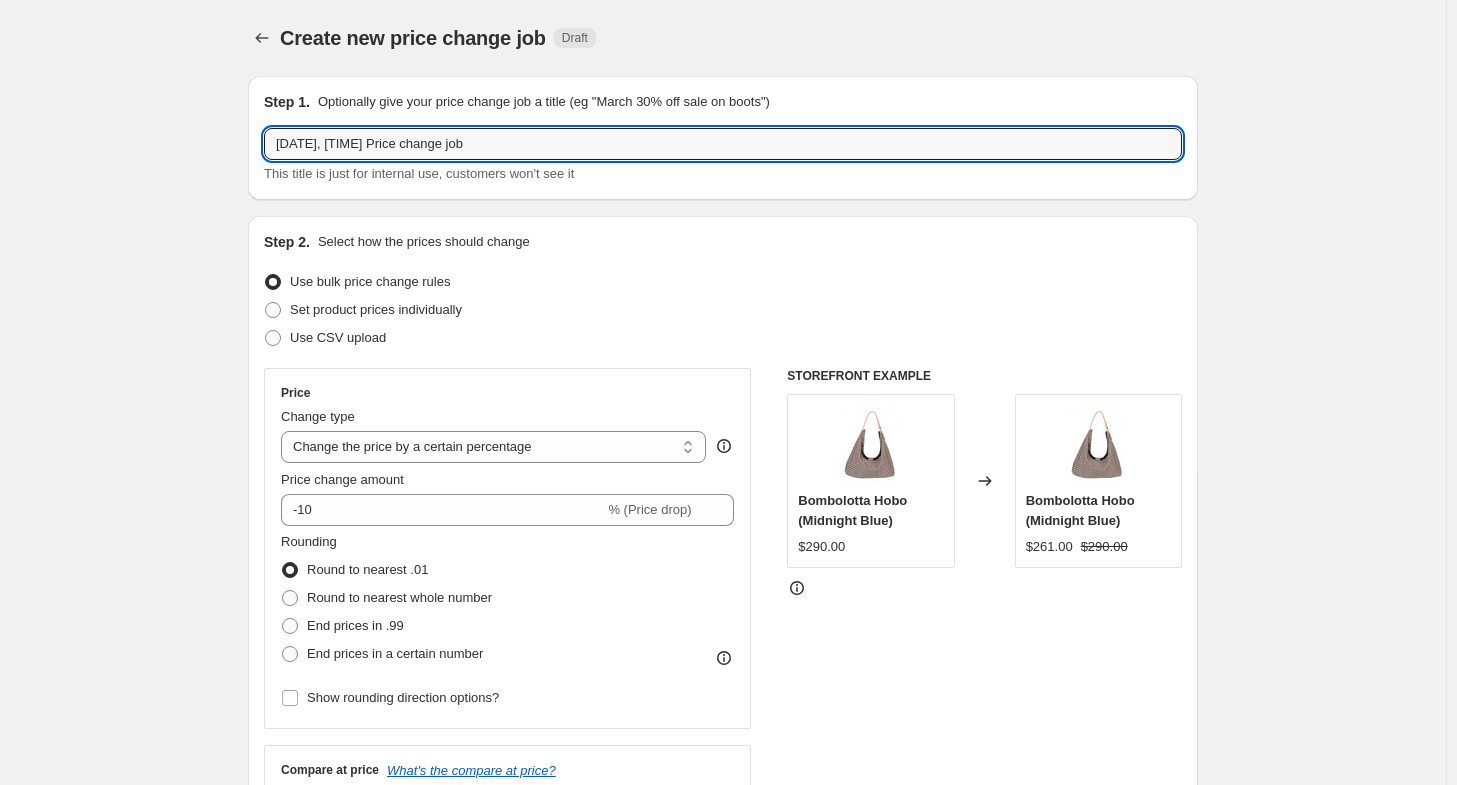 drag, startPoint x: 564, startPoint y: 147, endPoint x: 217, endPoint y: 148, distance: 347.00143 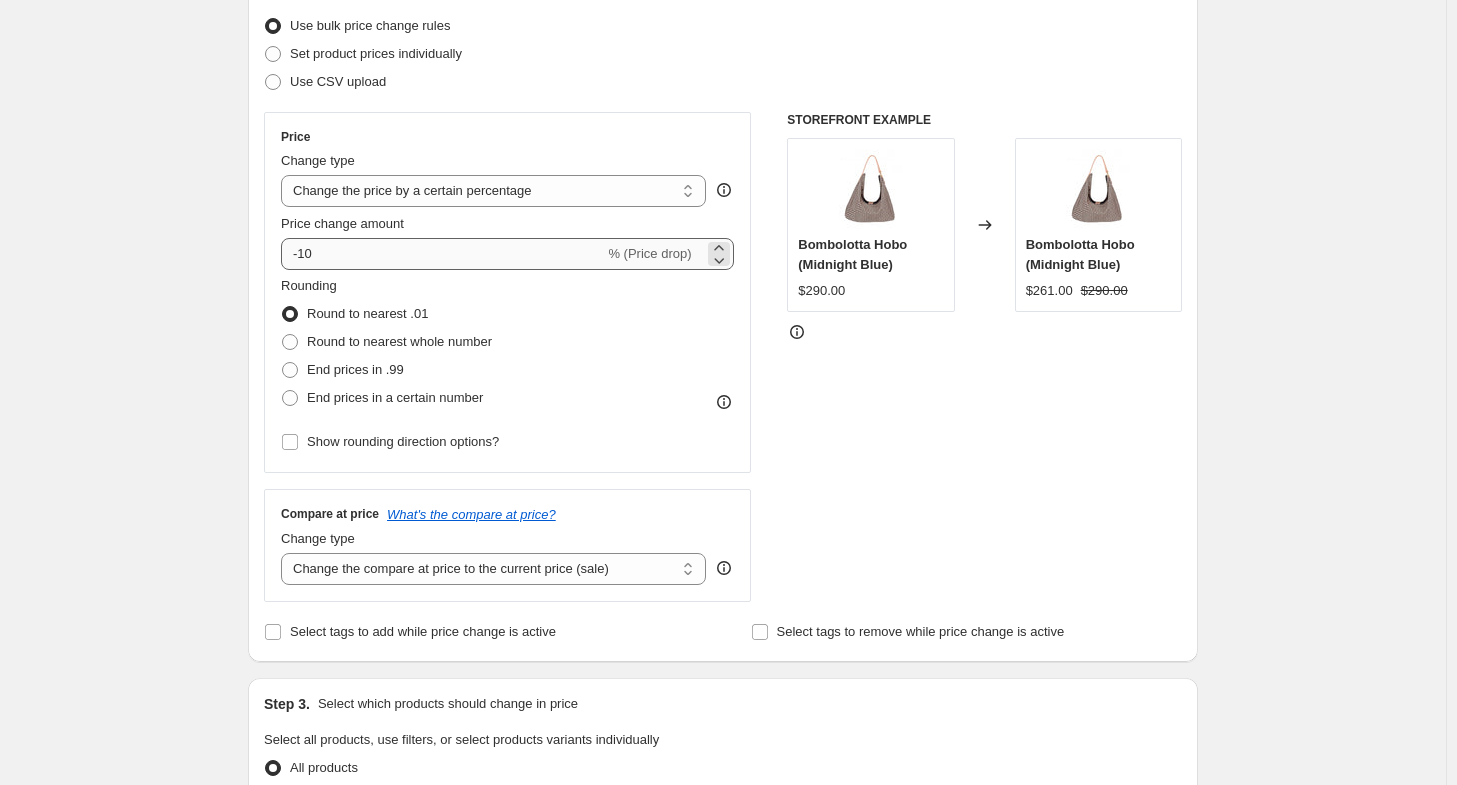scroll, scrollTop: 300, scrollLeft: 0, axis: vertical 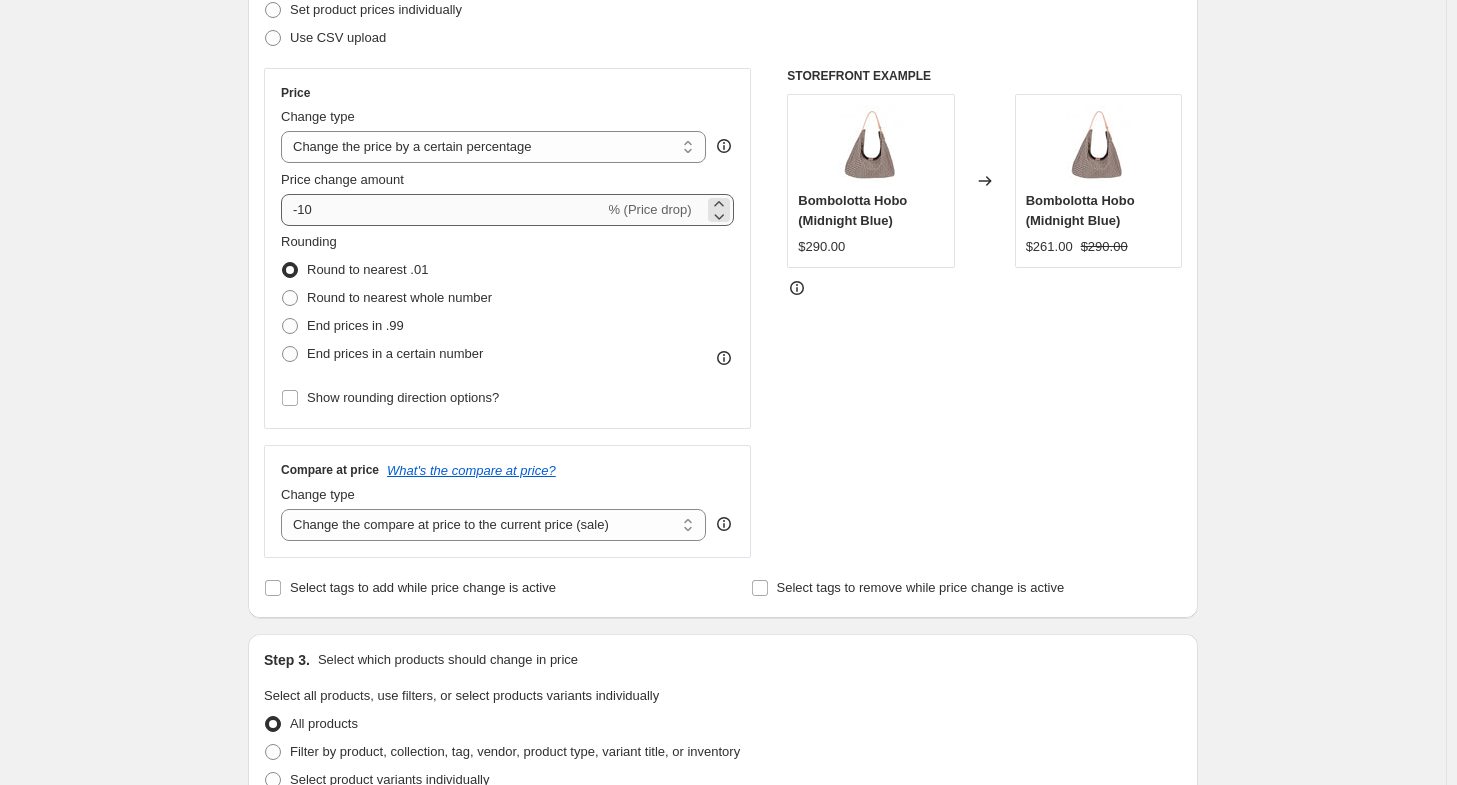 type on "[YEAR]" 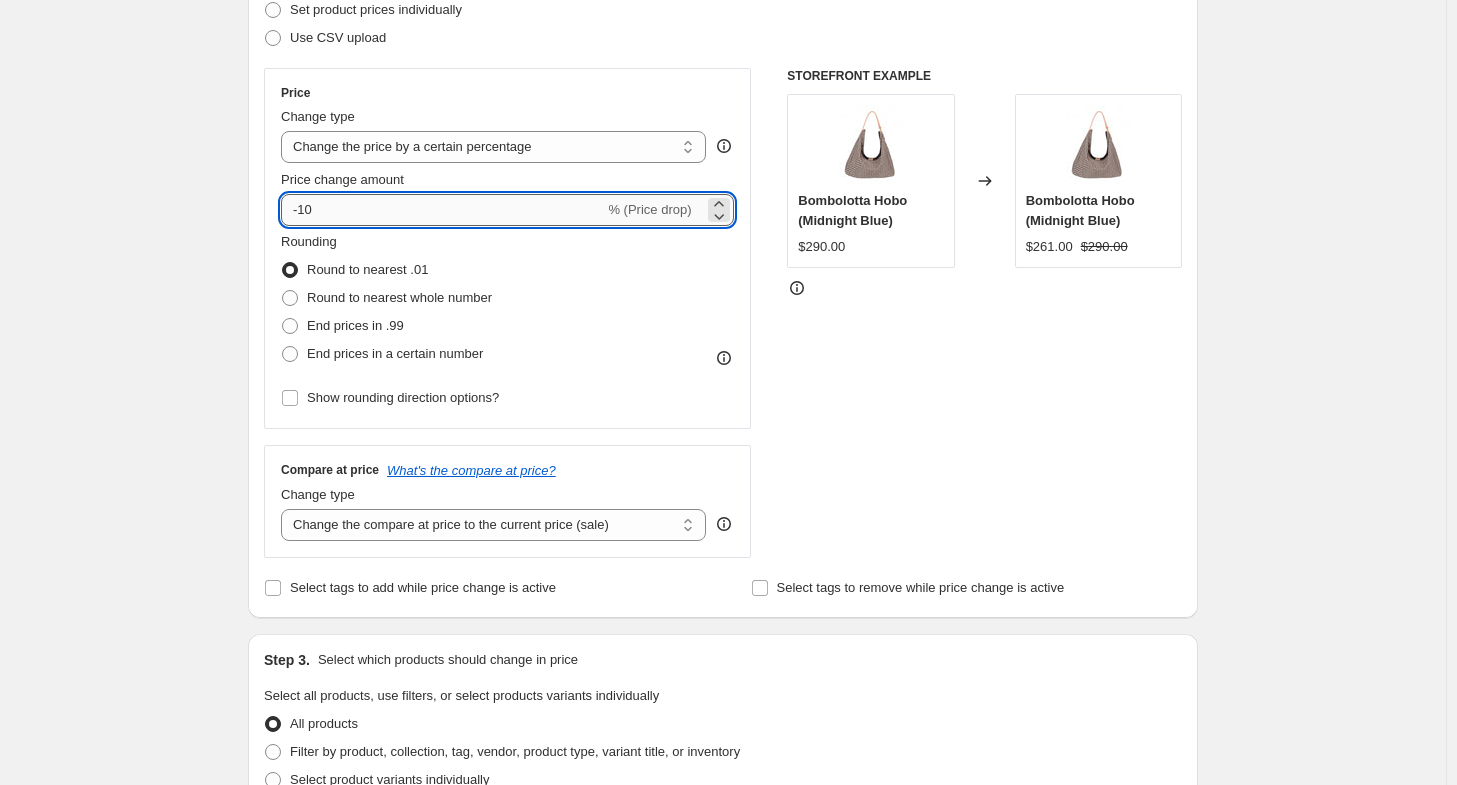 click on "-10" at bounding box center [442, 210] 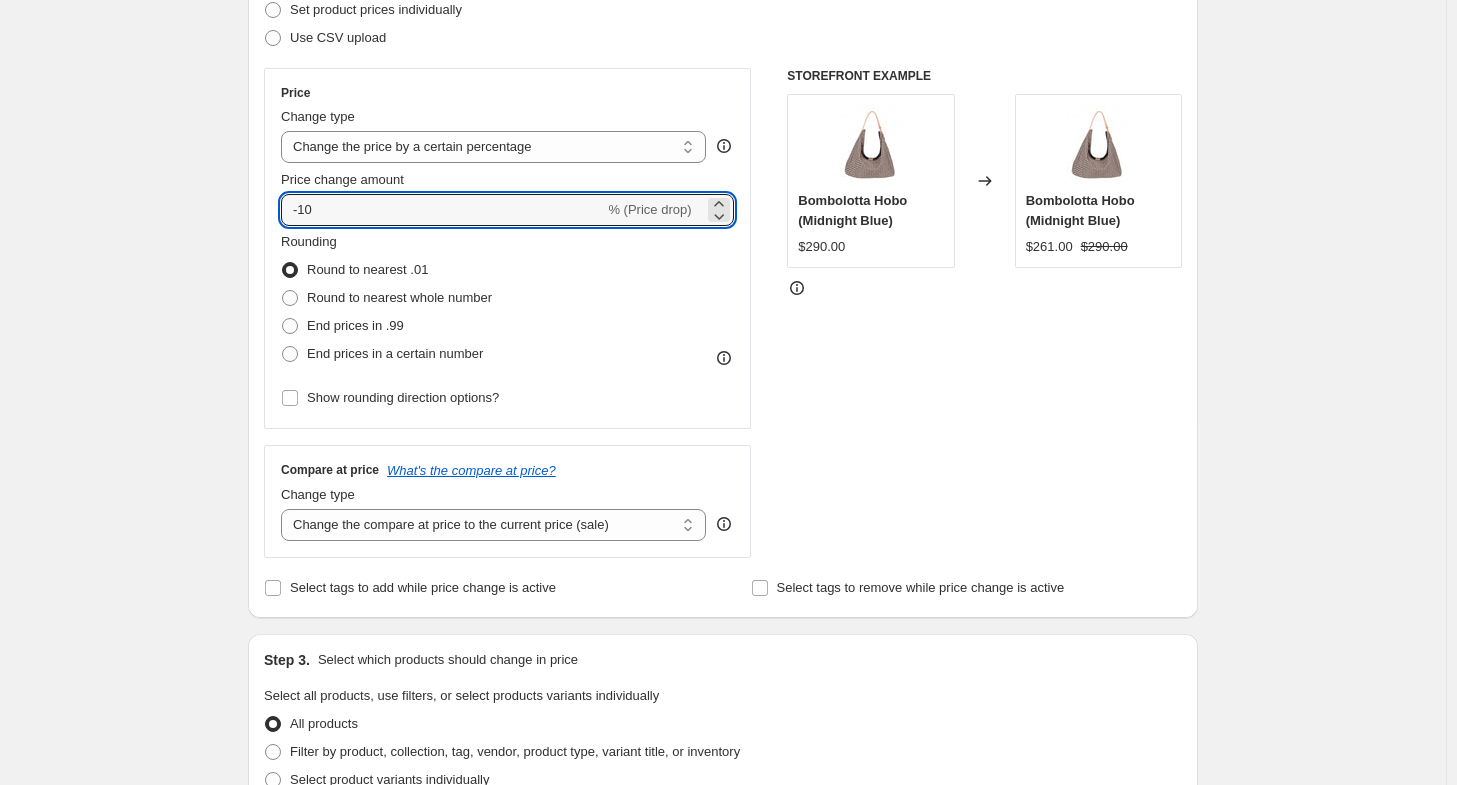 click on "Create new price change job. This page is ready Create new price change job Draft Step 1. Optionally give your price change job a title (eg "[MONTH] [PERCENT]% off sale on boots") [YEAR] This title is just for internal use, customers won't see it Step 2. Select how the prices should change Use bulk price change rules Set product prices individually Use CSV upload Price Change type Change the price to a certain amount Change the price by a certain amount Change the price by a certain percentage Change the price to the current compare at price (price before sale) Change the price by a certain amount relative to the compare at price Change the price by a certain percentage relative to the compare at price Don't change the price Change the price by a certain percentage relative to the cost per item Change price to certain cost margin Change the price by a certain percentage Price change amount -10 % (Price drop) Rounding Round to nearest .01 Round to nearest whole number End prices in .99 Compare at price Change type" at bounding box center [723, 755] 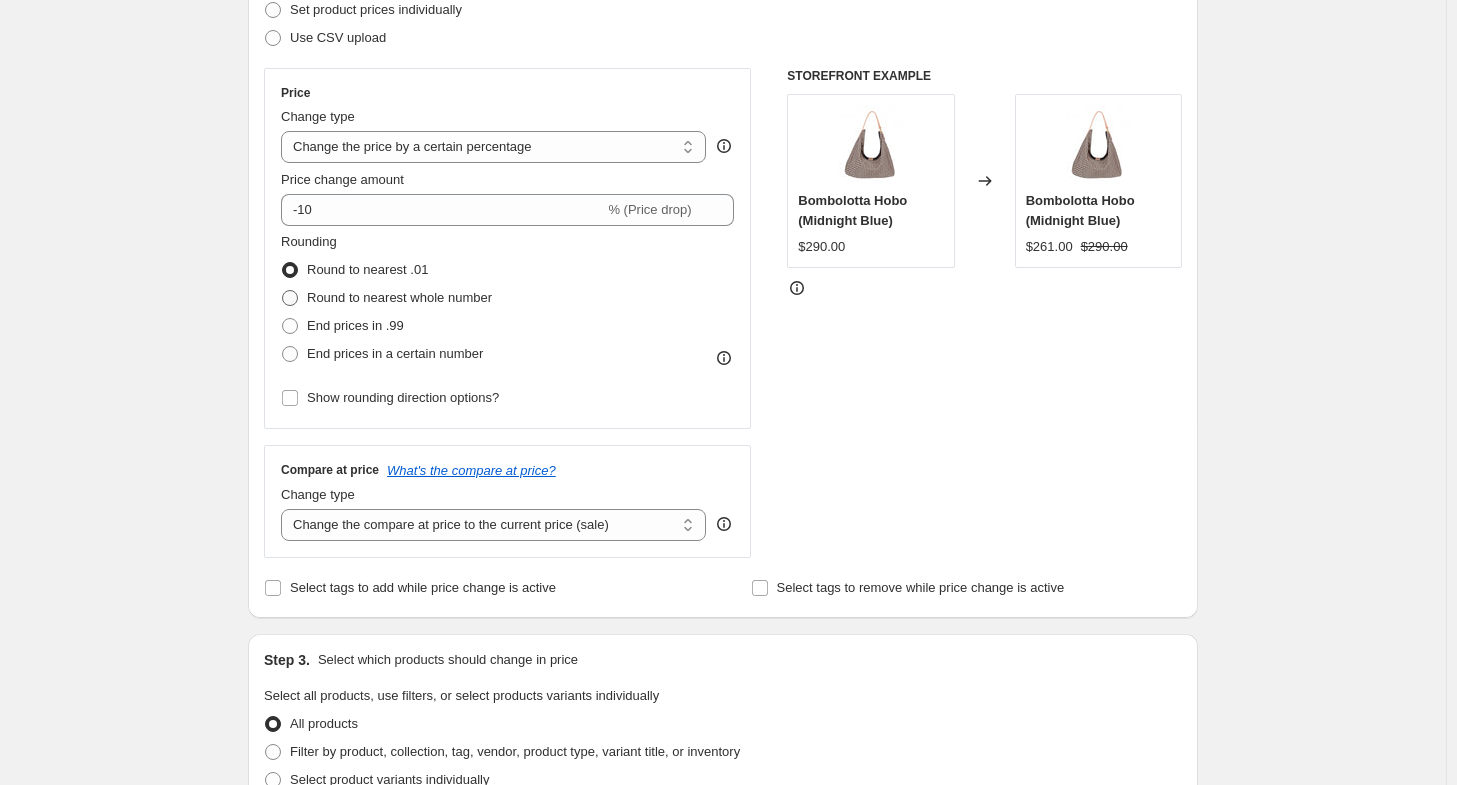 click at bounding box center [290, 298] 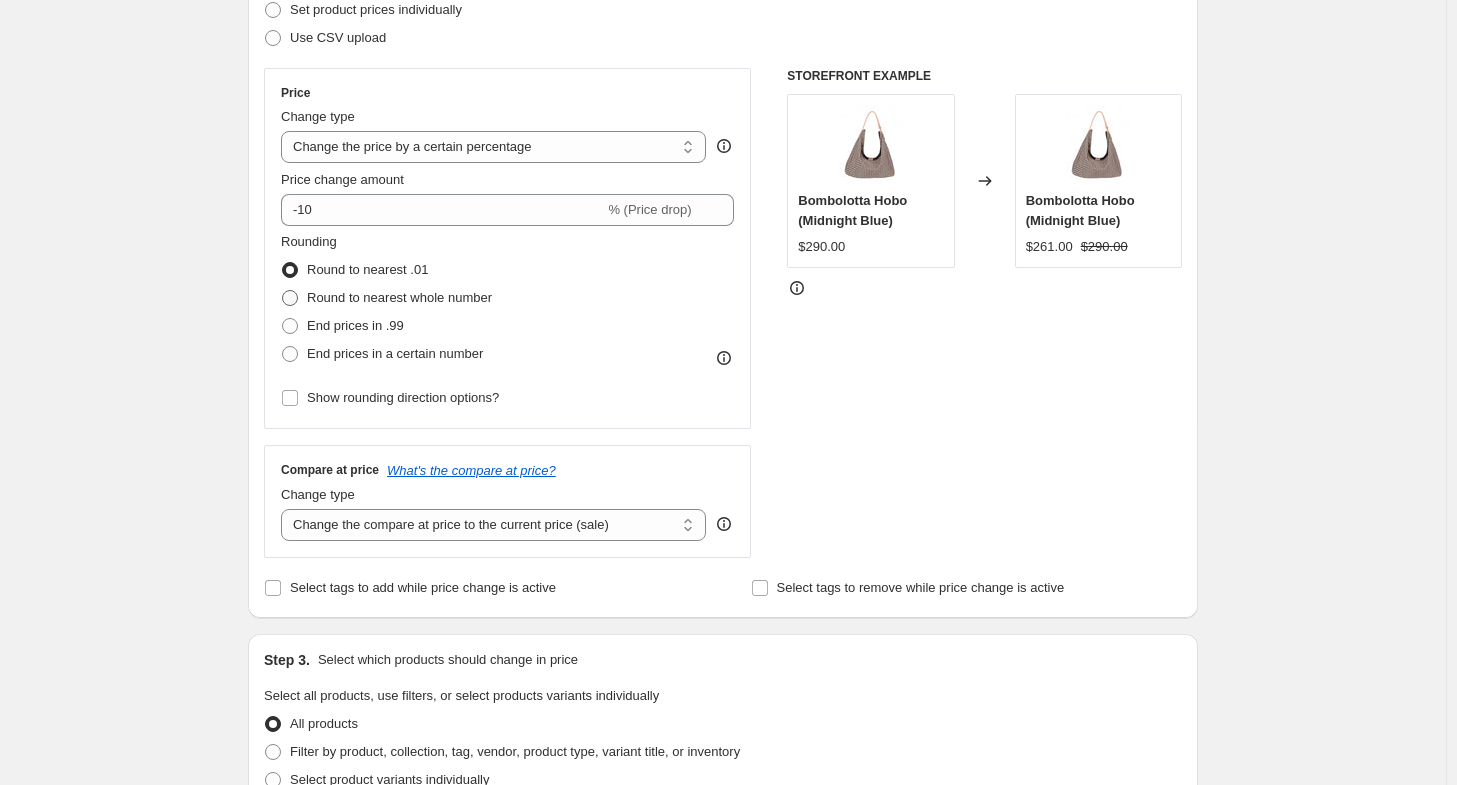 radio on "true" 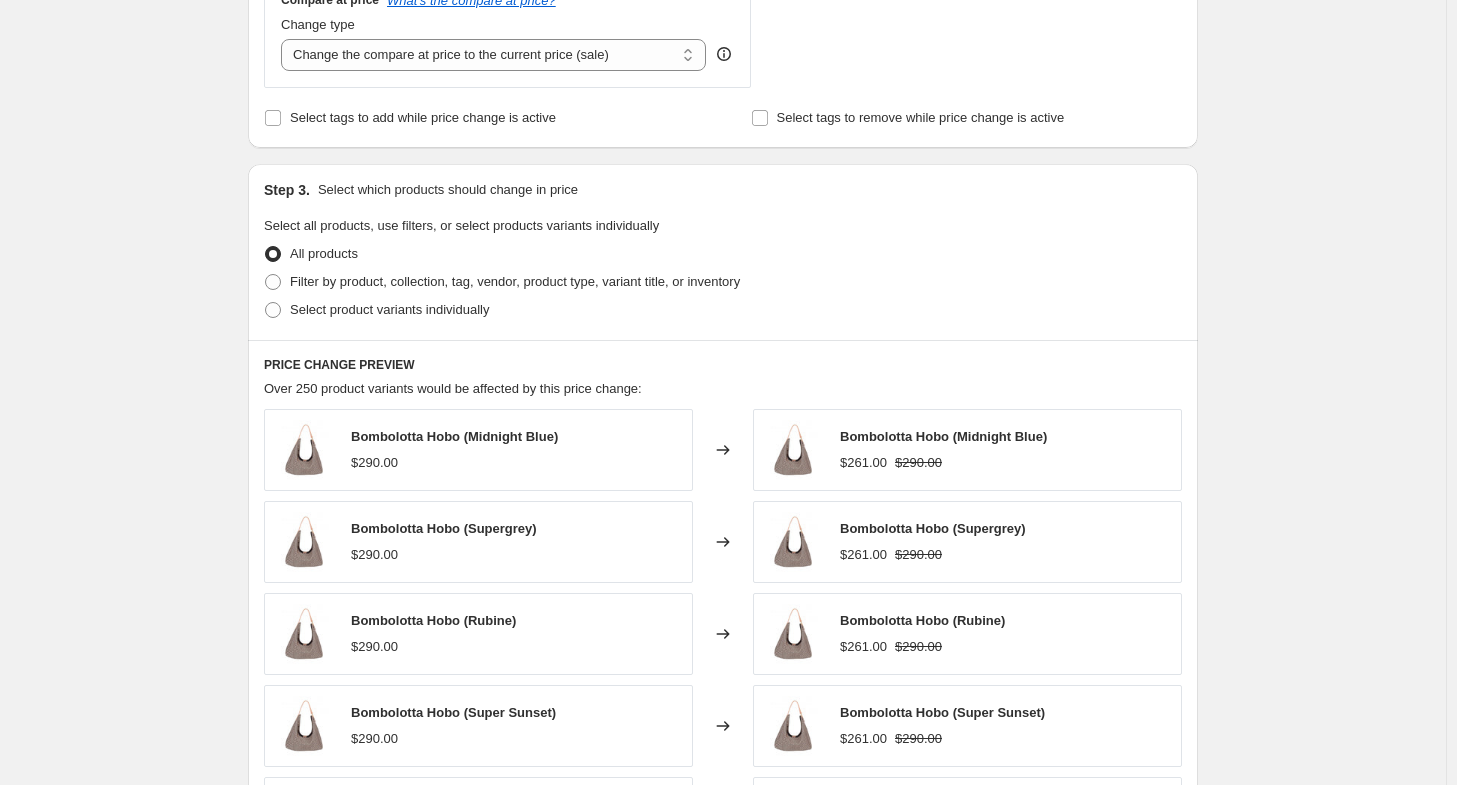 scroll, scrollTop: 800, scrollLeft: 0, axis: vertical 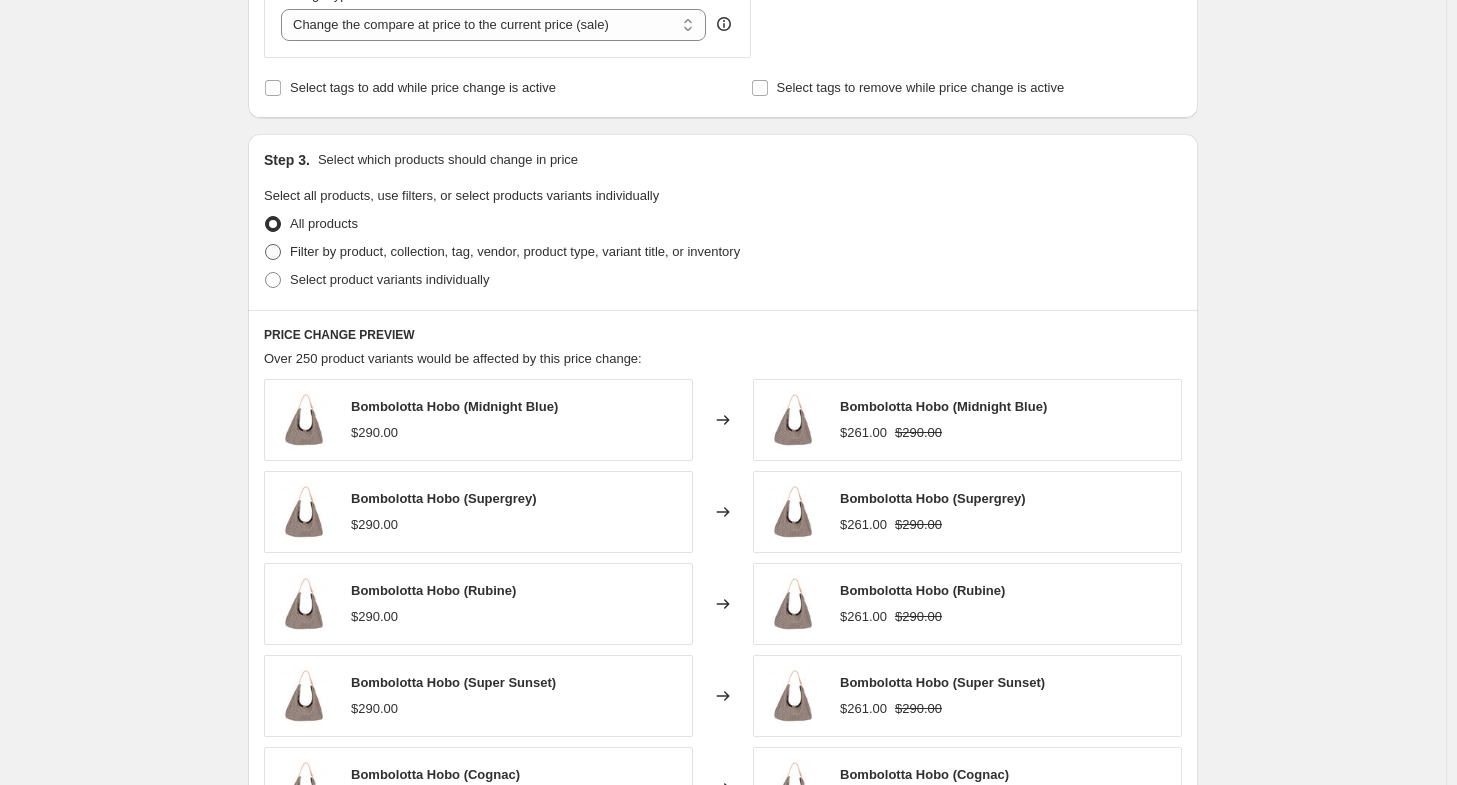 click at bounding box center [273, 252] 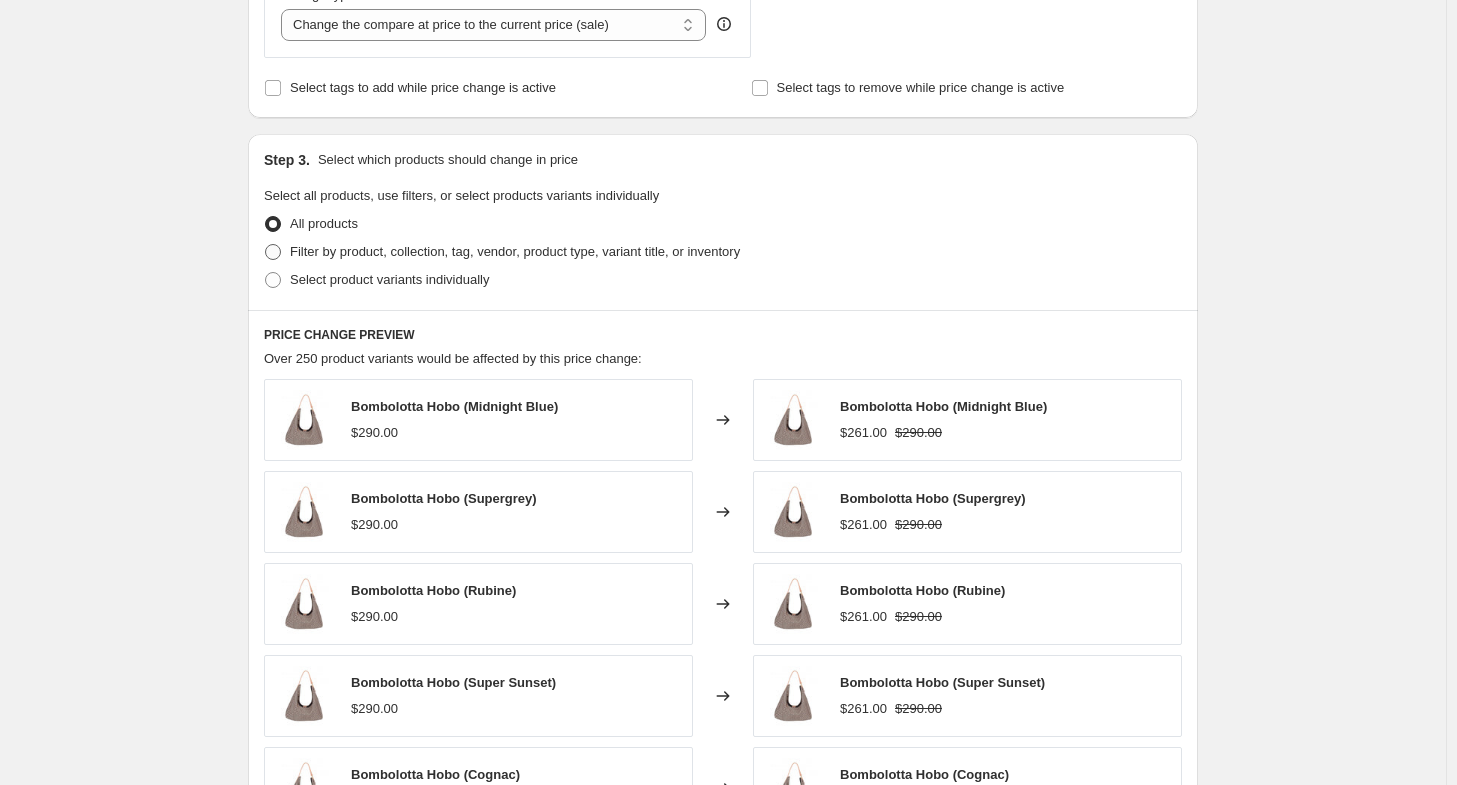 radio on "true" 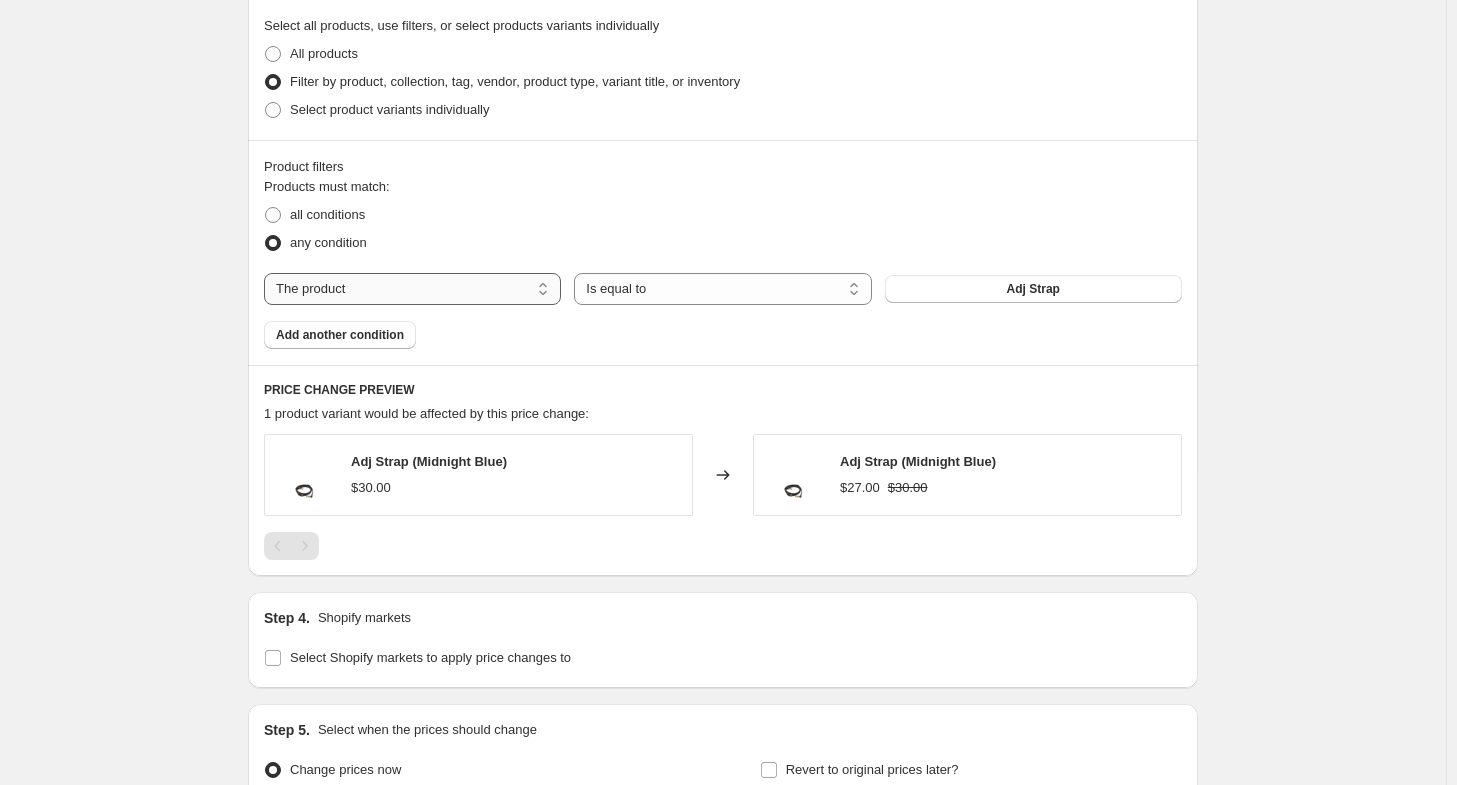 scroll, scrollTop: 1000, scrollLeft: 0, axis: vertical 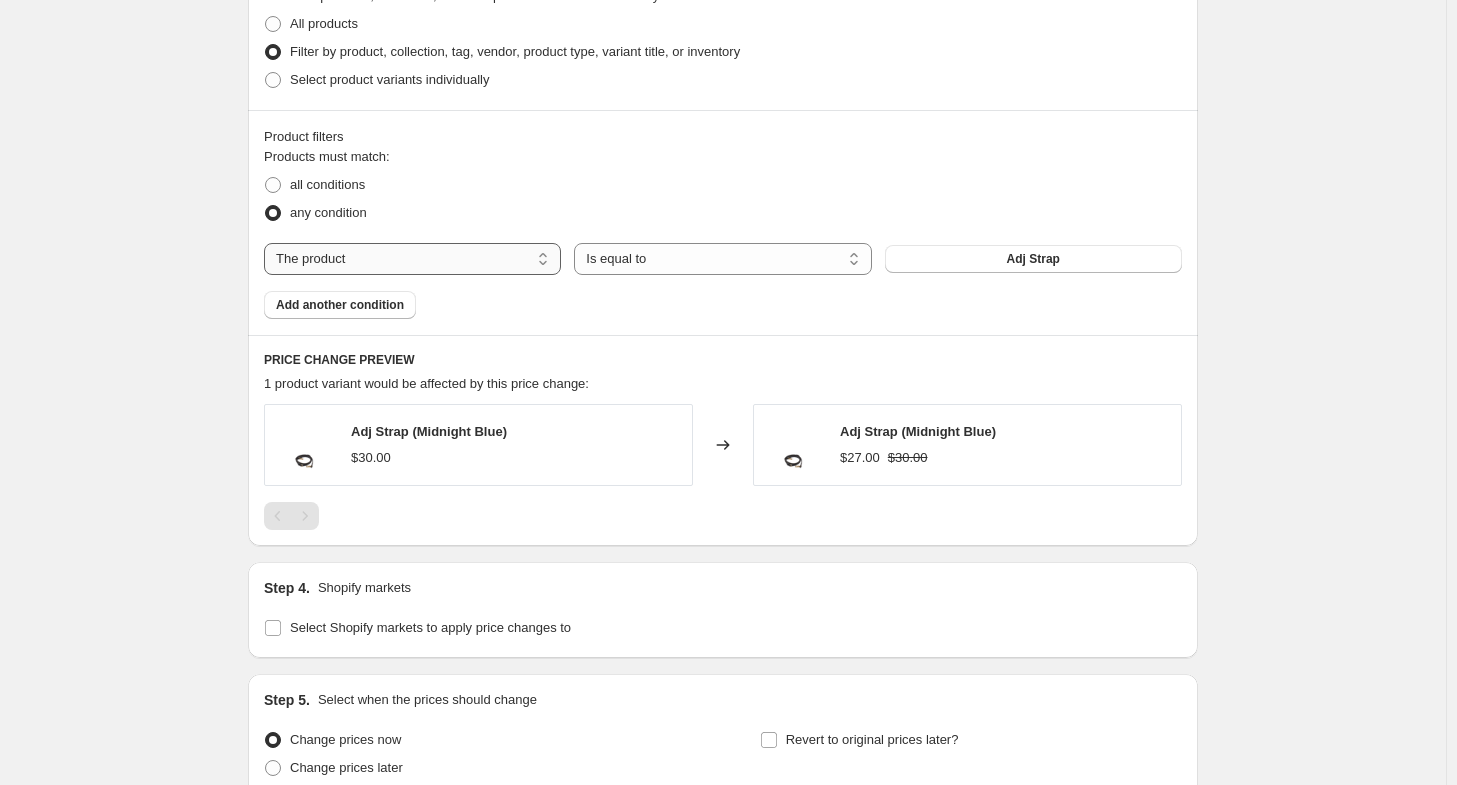 click on "The product The product's collection The product's tag The product's vendor The product's type The product's status The variant's title Inventory quantity" at bounding box center [412, 259] 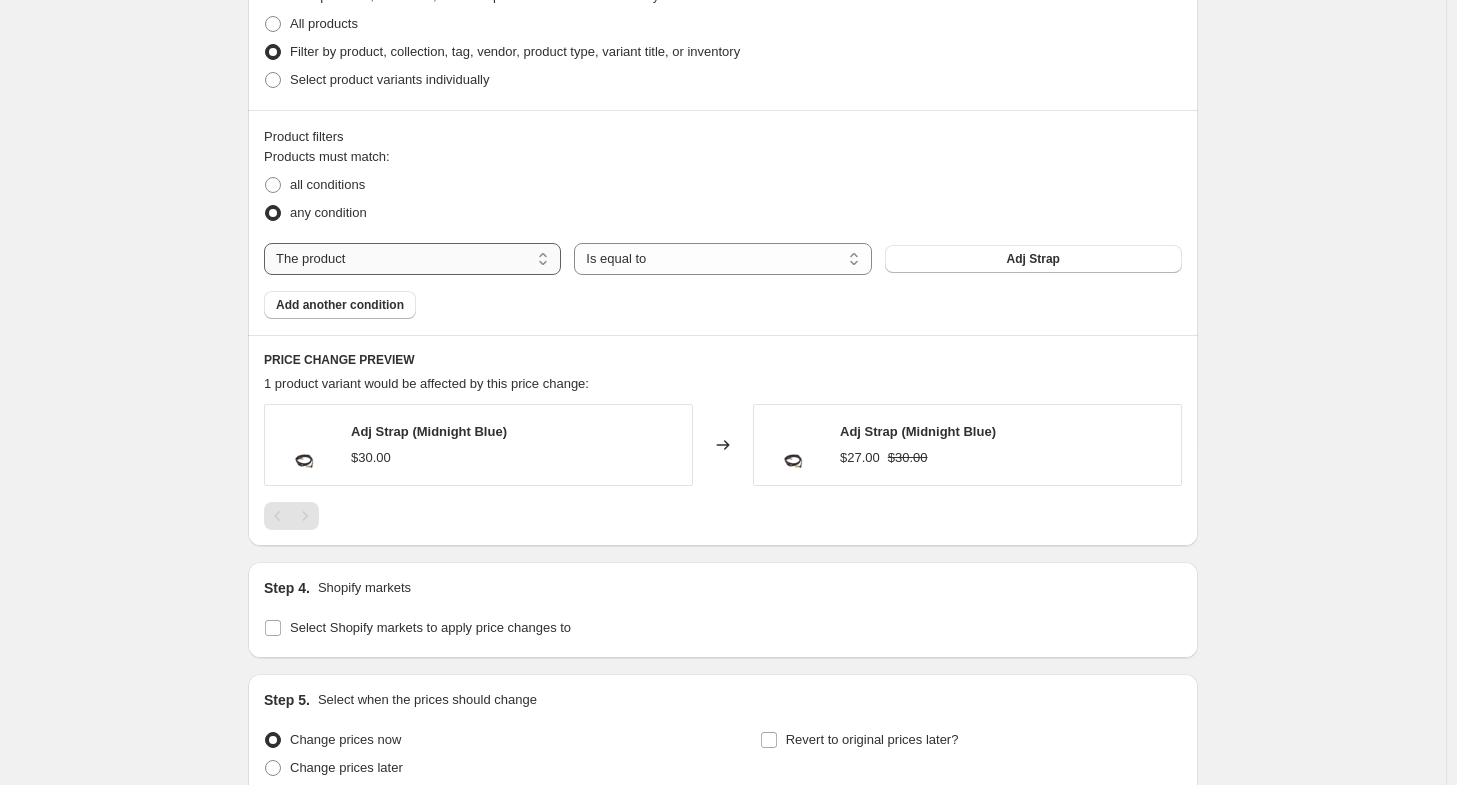 select on "collection" 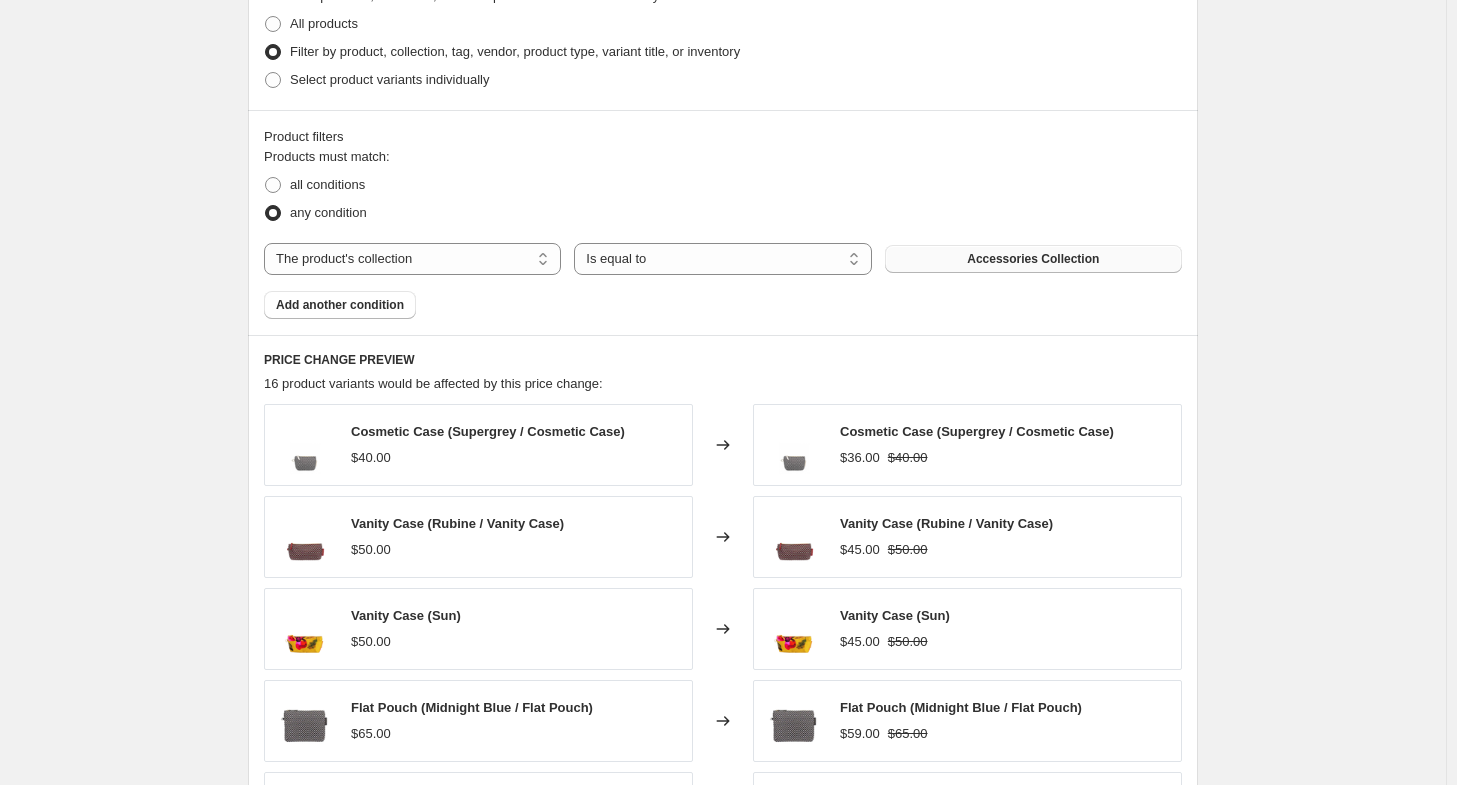 click on "Accessories Collection" at bounding box center [1033, 259] 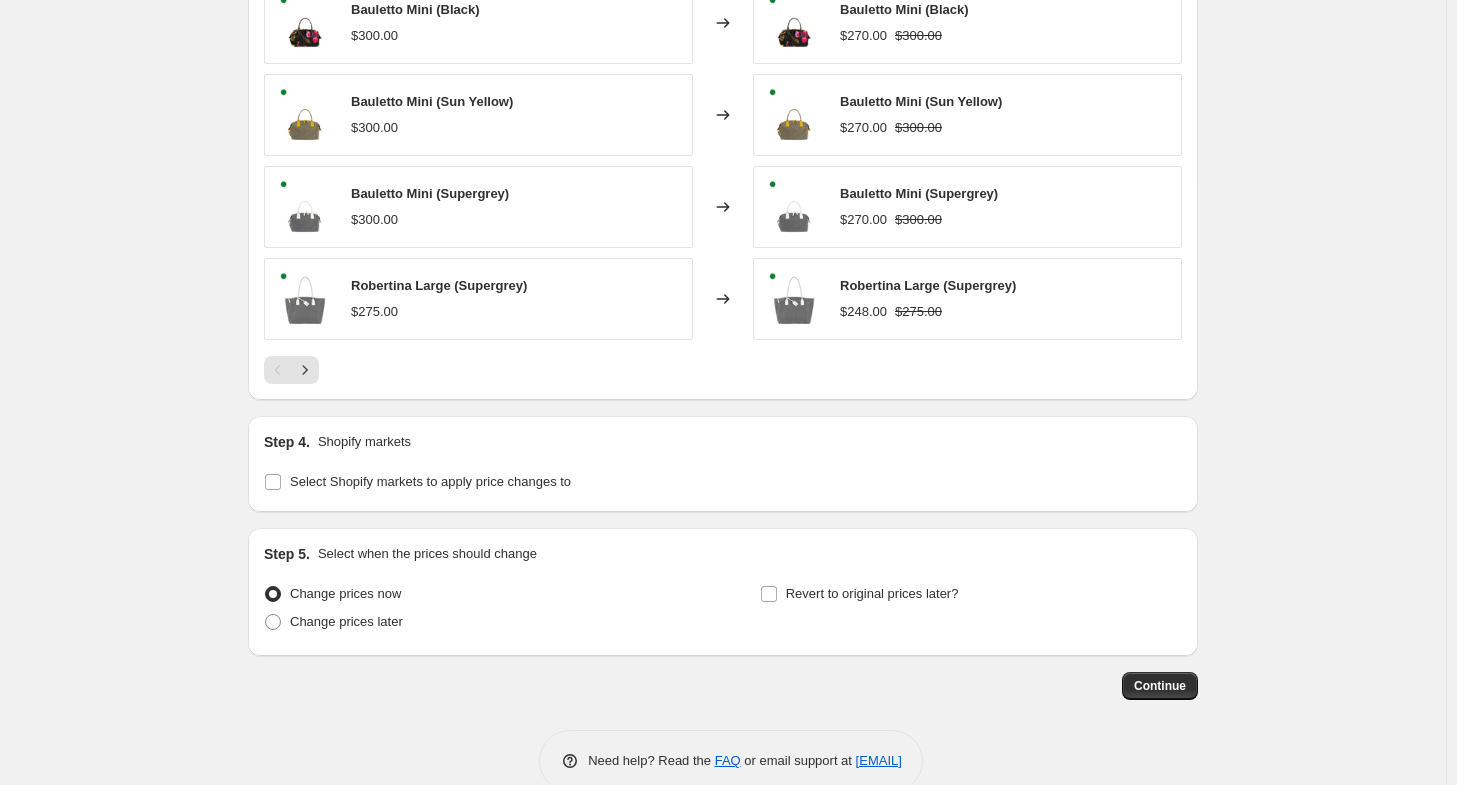 scroll, scrollTop: 1546, scrollLeft: 0, axis: vertical 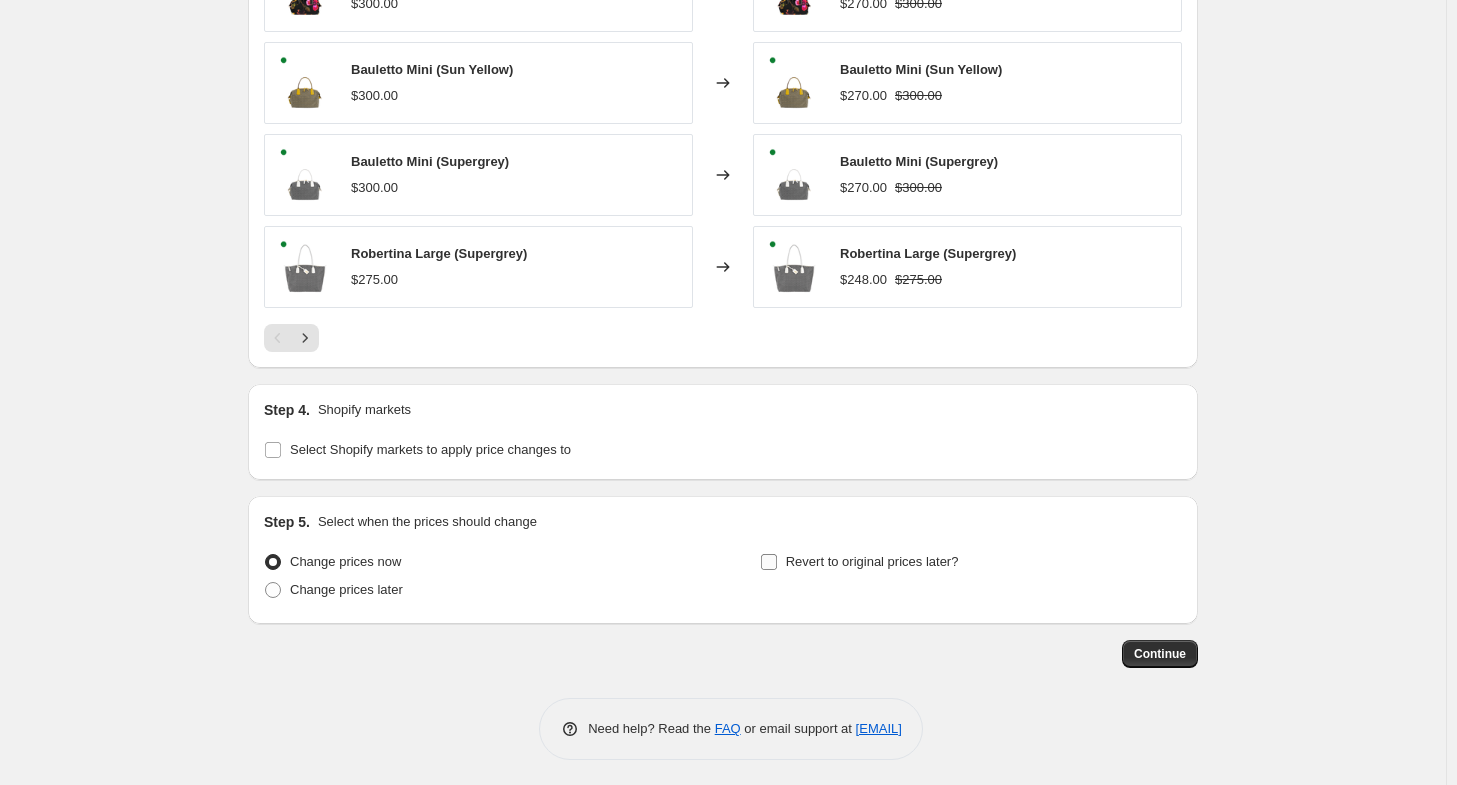 click on "Revert to original prices later?" at bounding box center (769, 562) 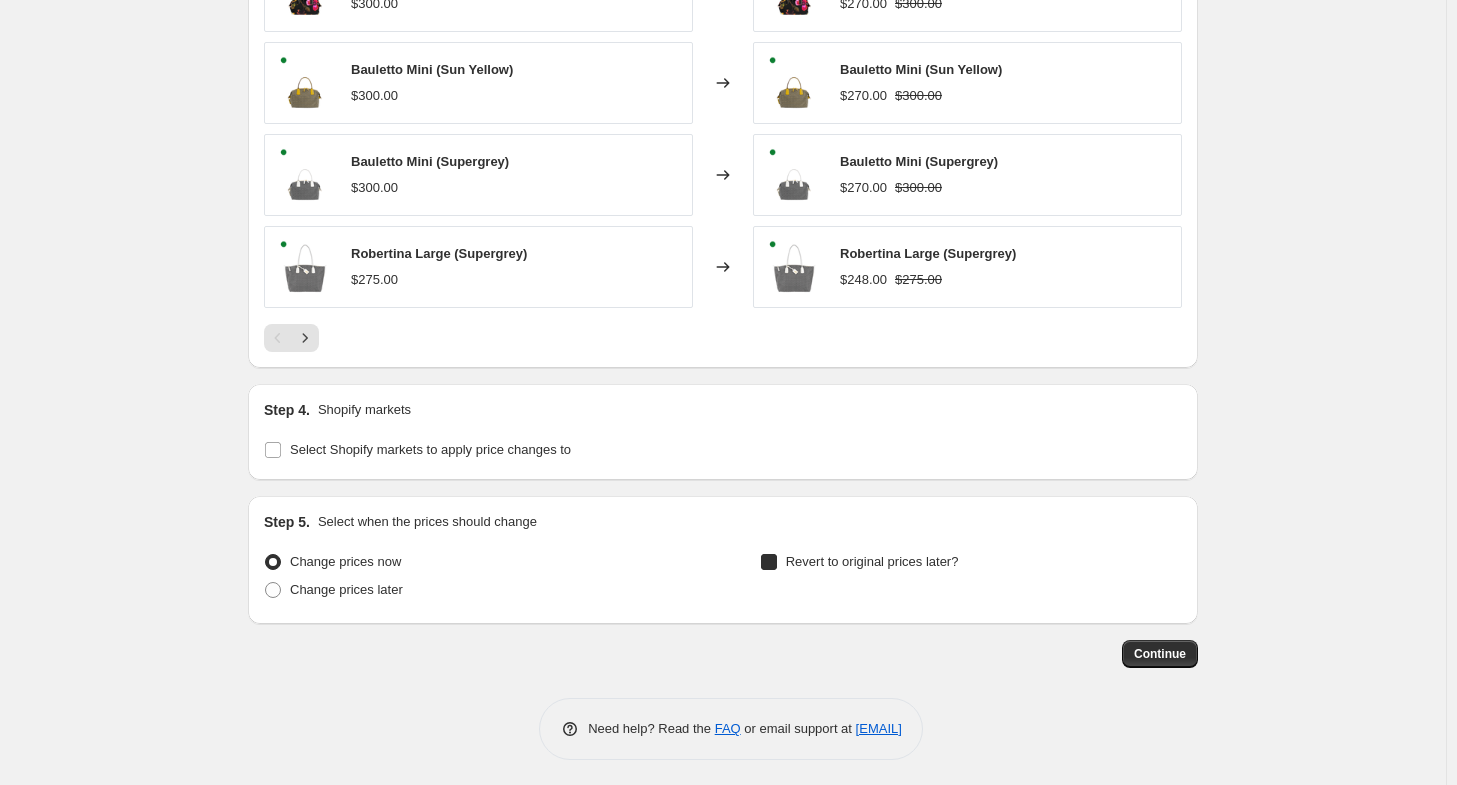 checkbox on "true" 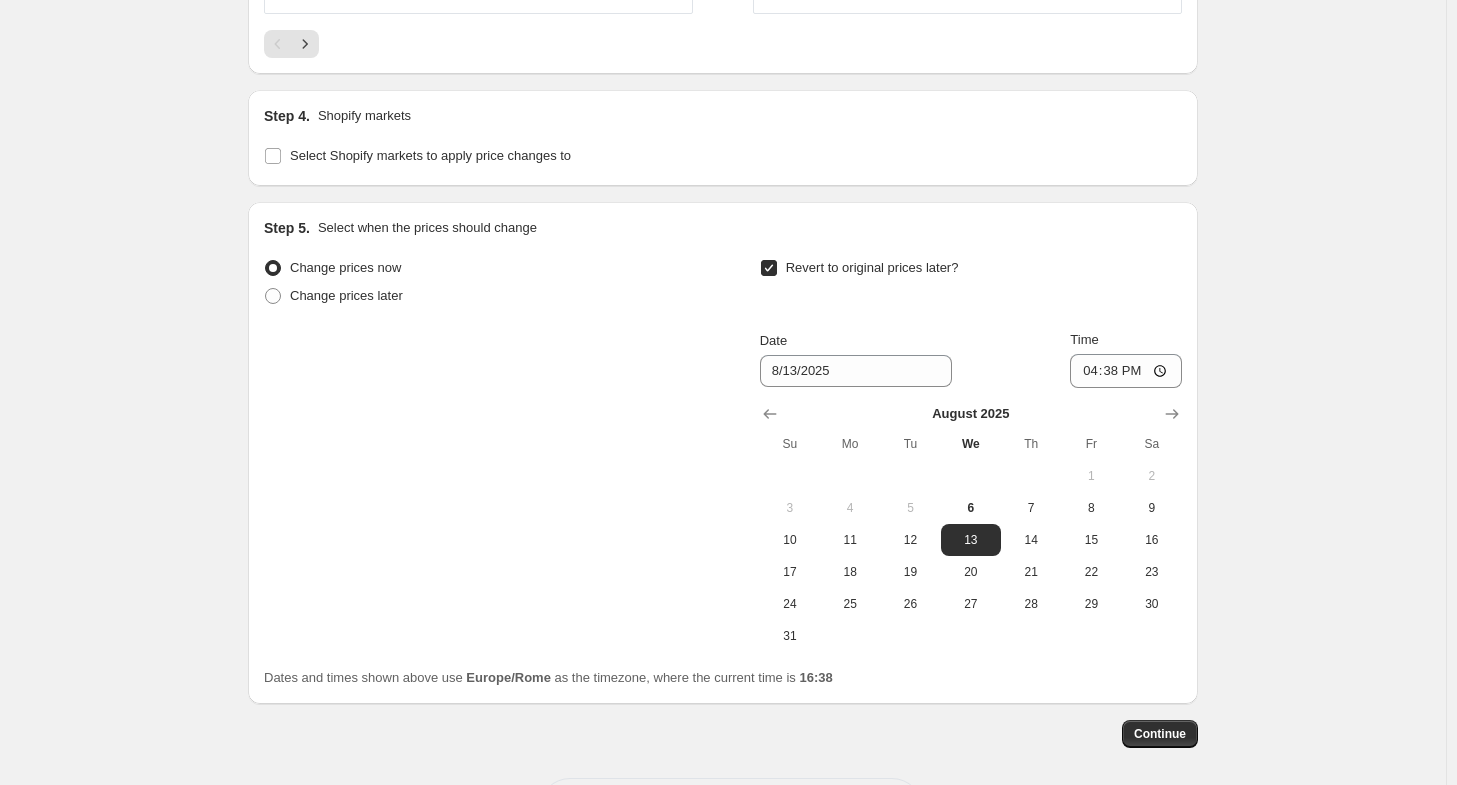 scroll, scrollTop: 1846, scrollLeft: 0, axis: vertical 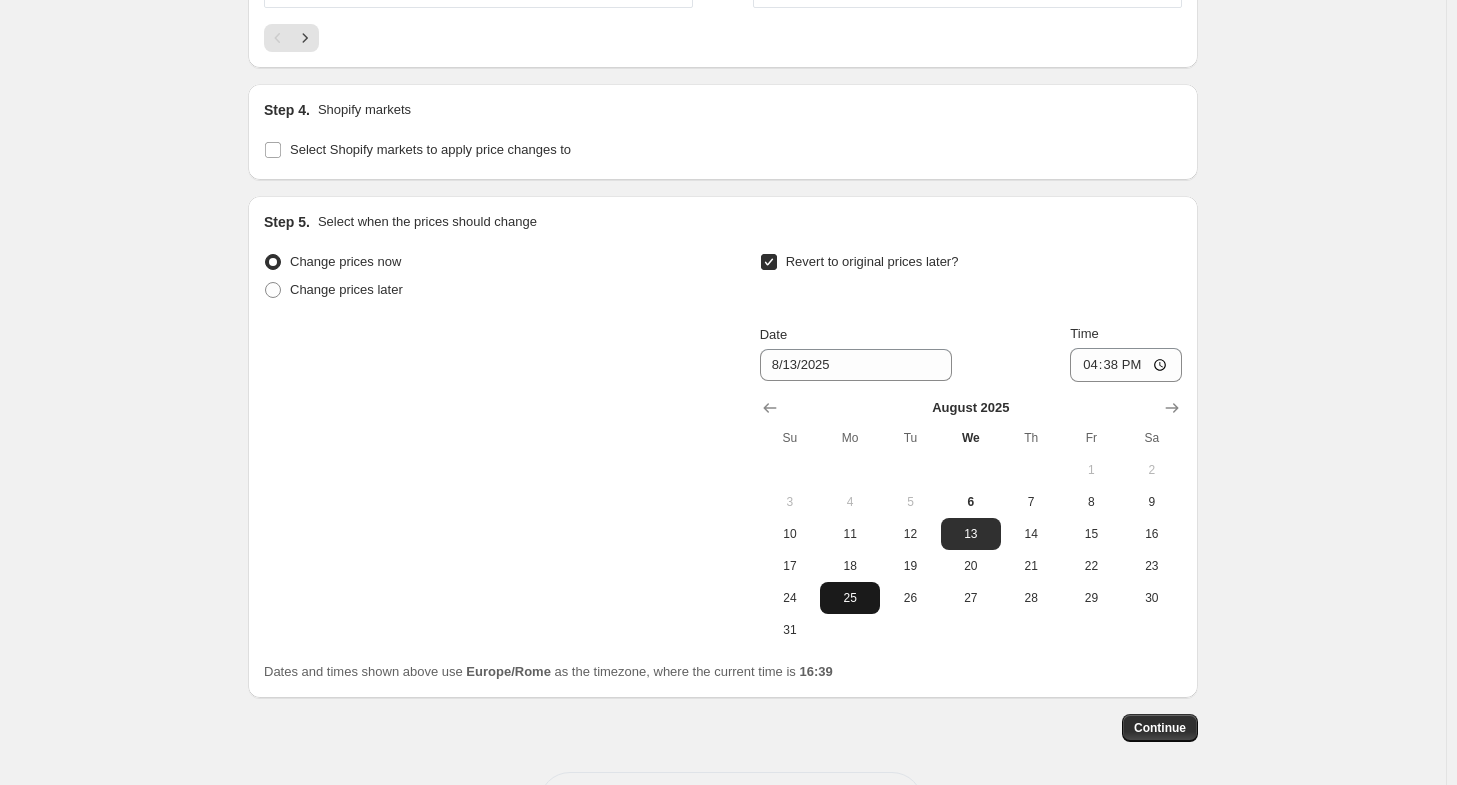 click on "25" at bounding box center (850, 598) 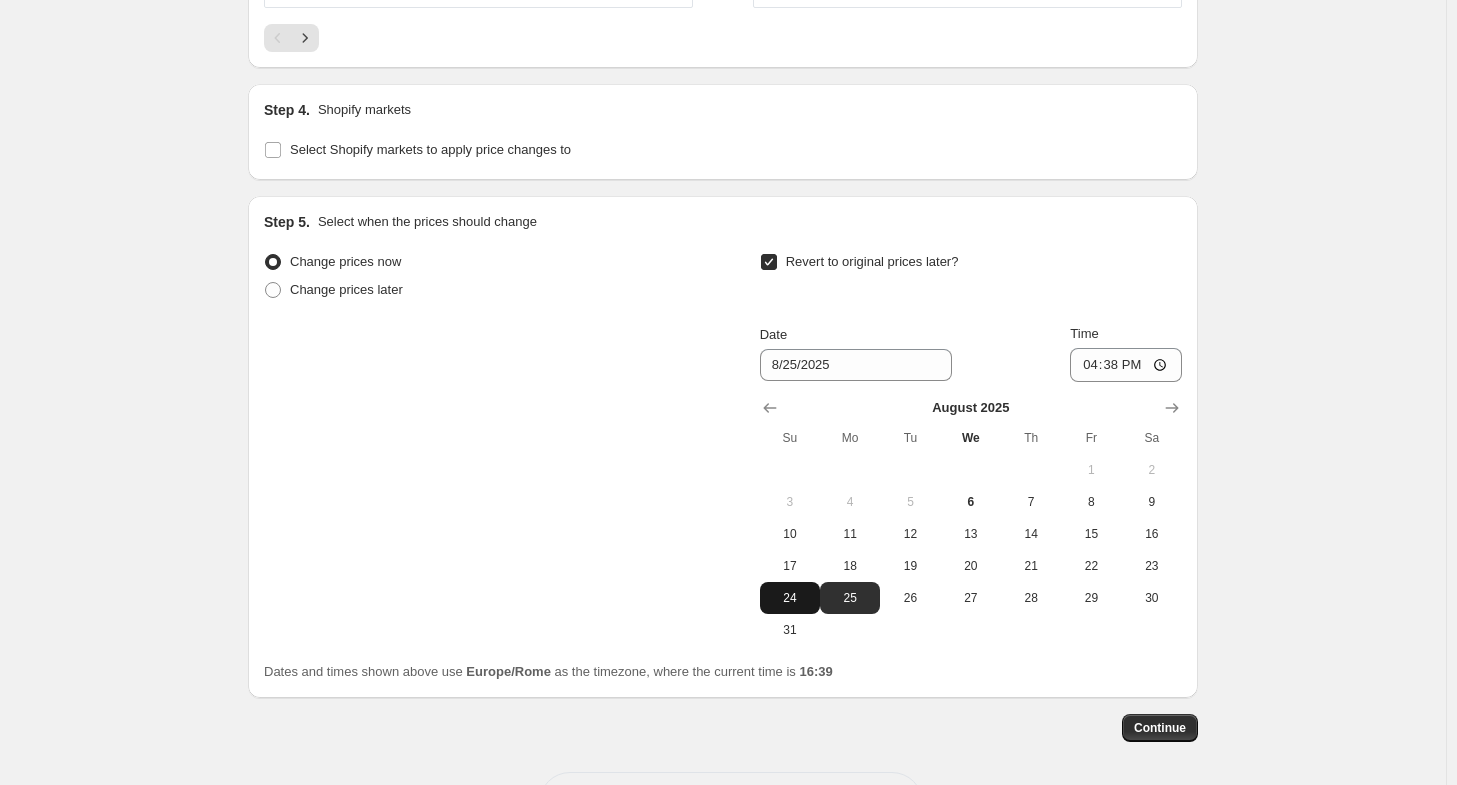 click on "24" at bounding box center (790, 598) 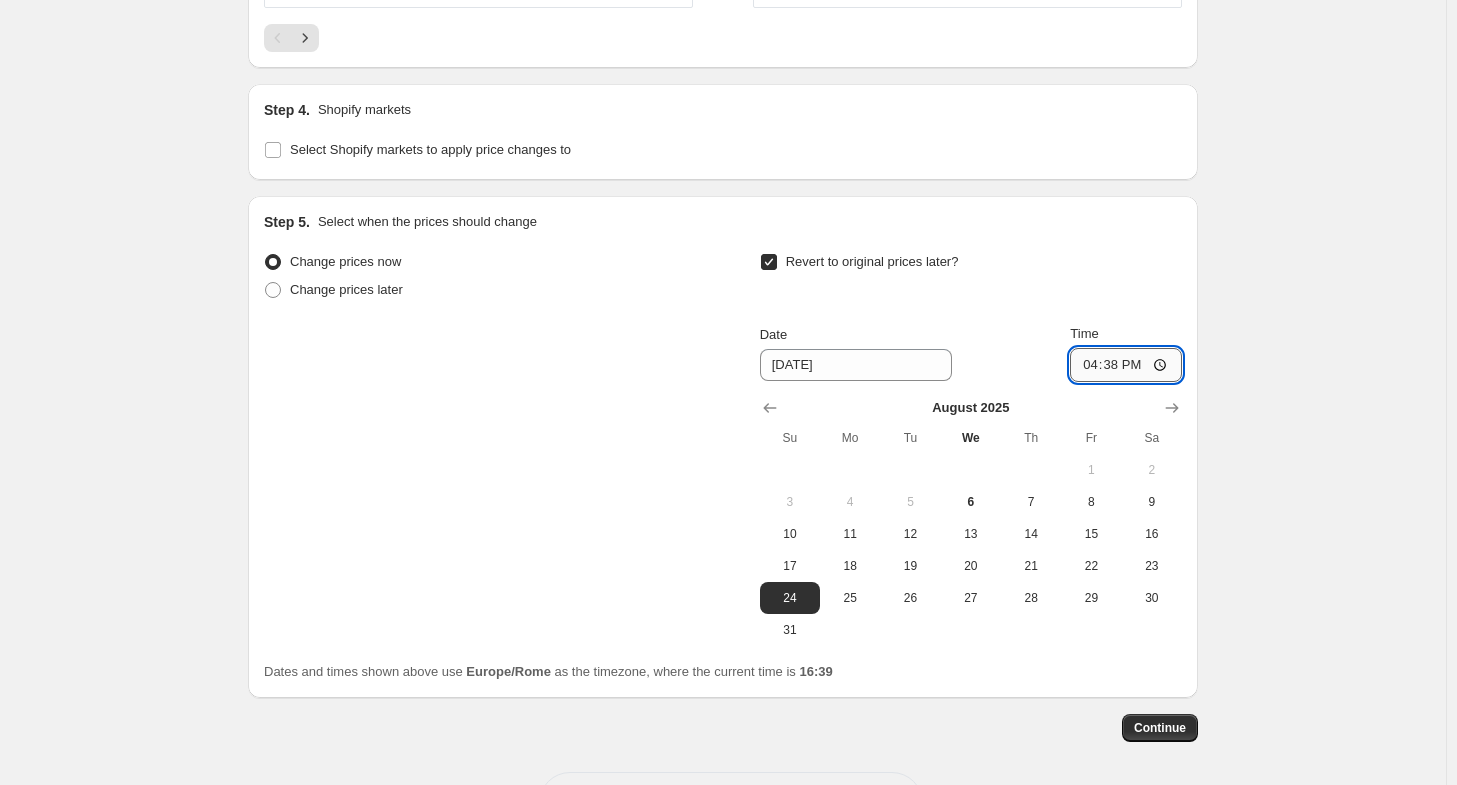 click on "16:38" at bounding box center [1126, 365] 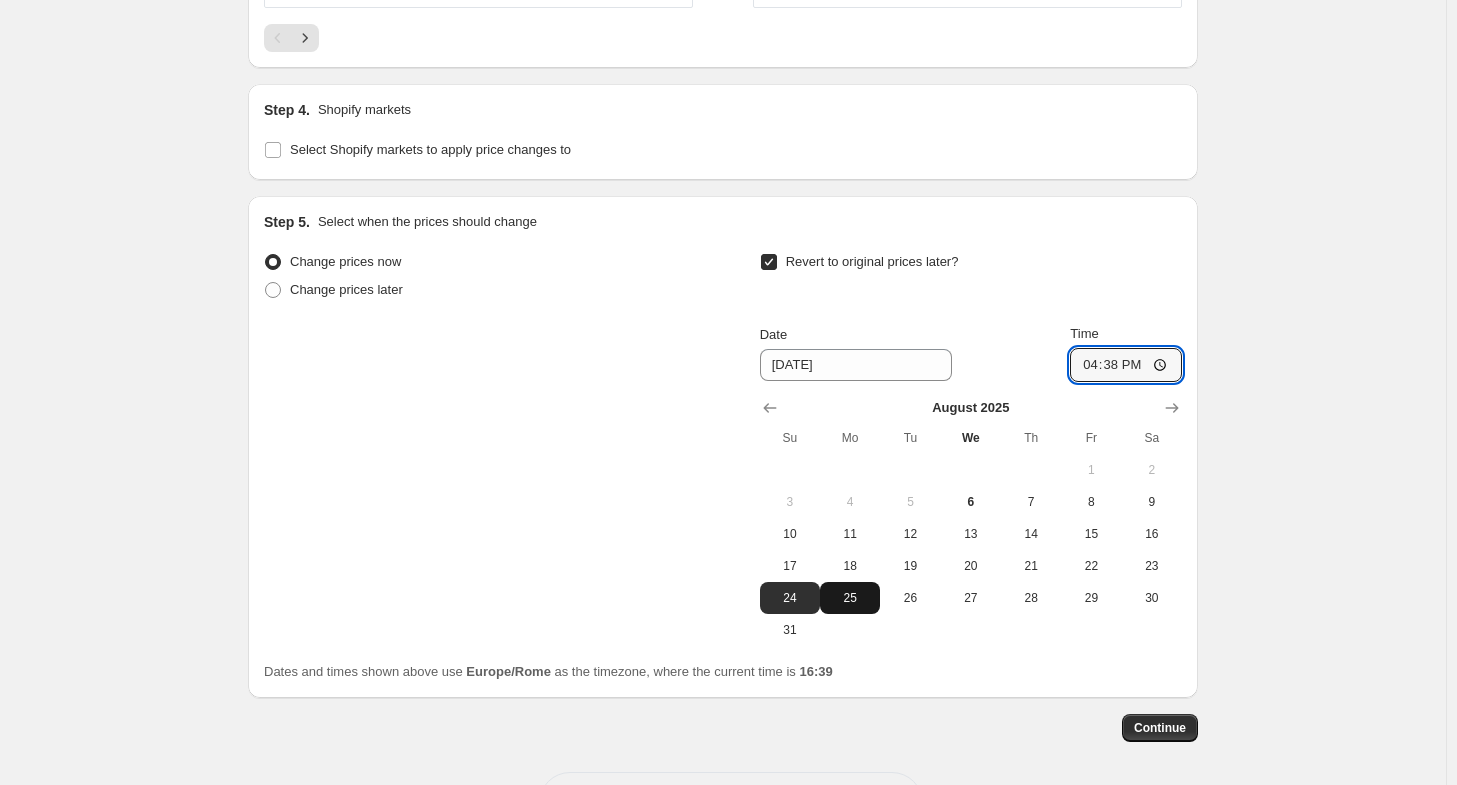 click on "25" at bounding box center (850, 598) 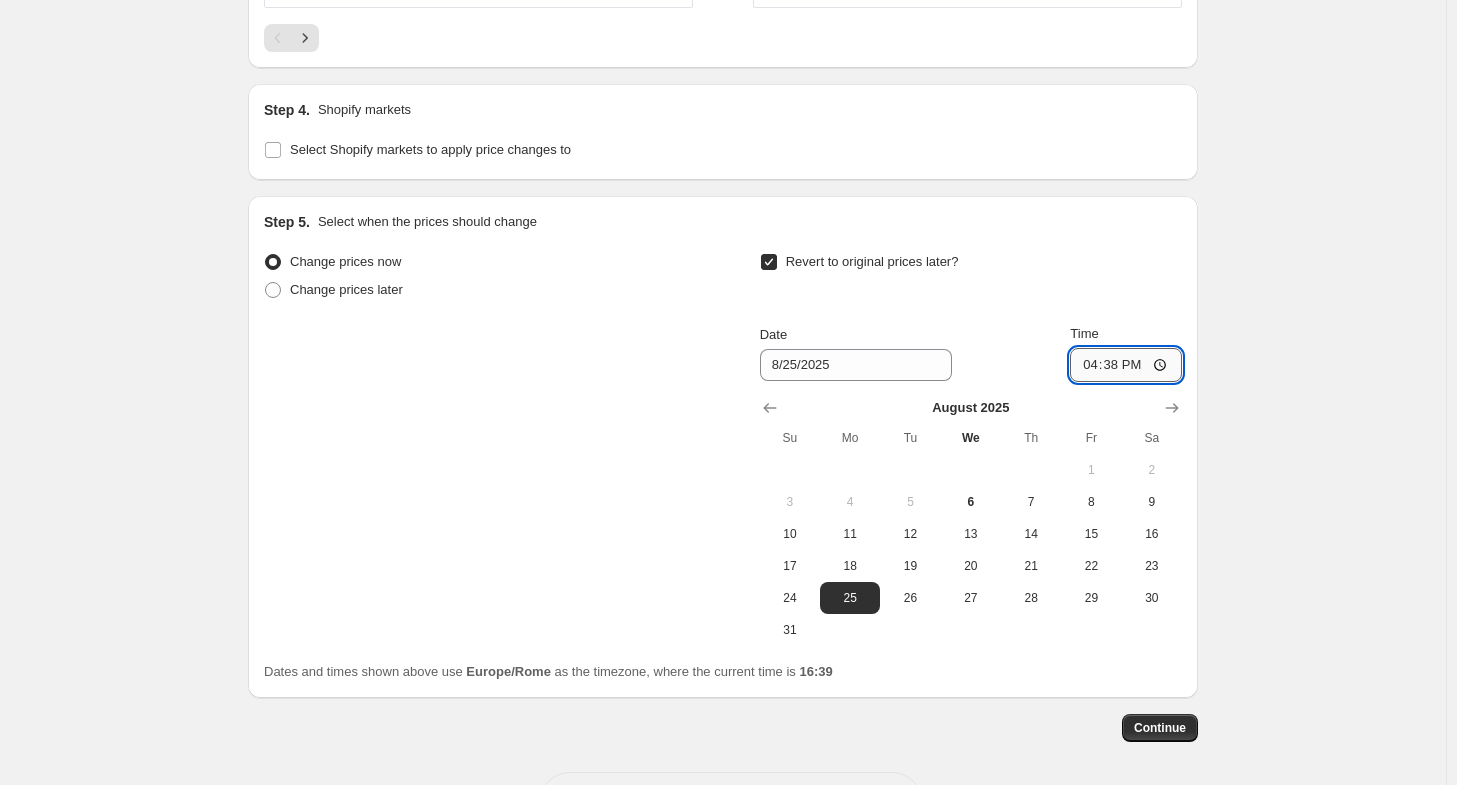 click on "16:38" at bounding box center [1126, 365] 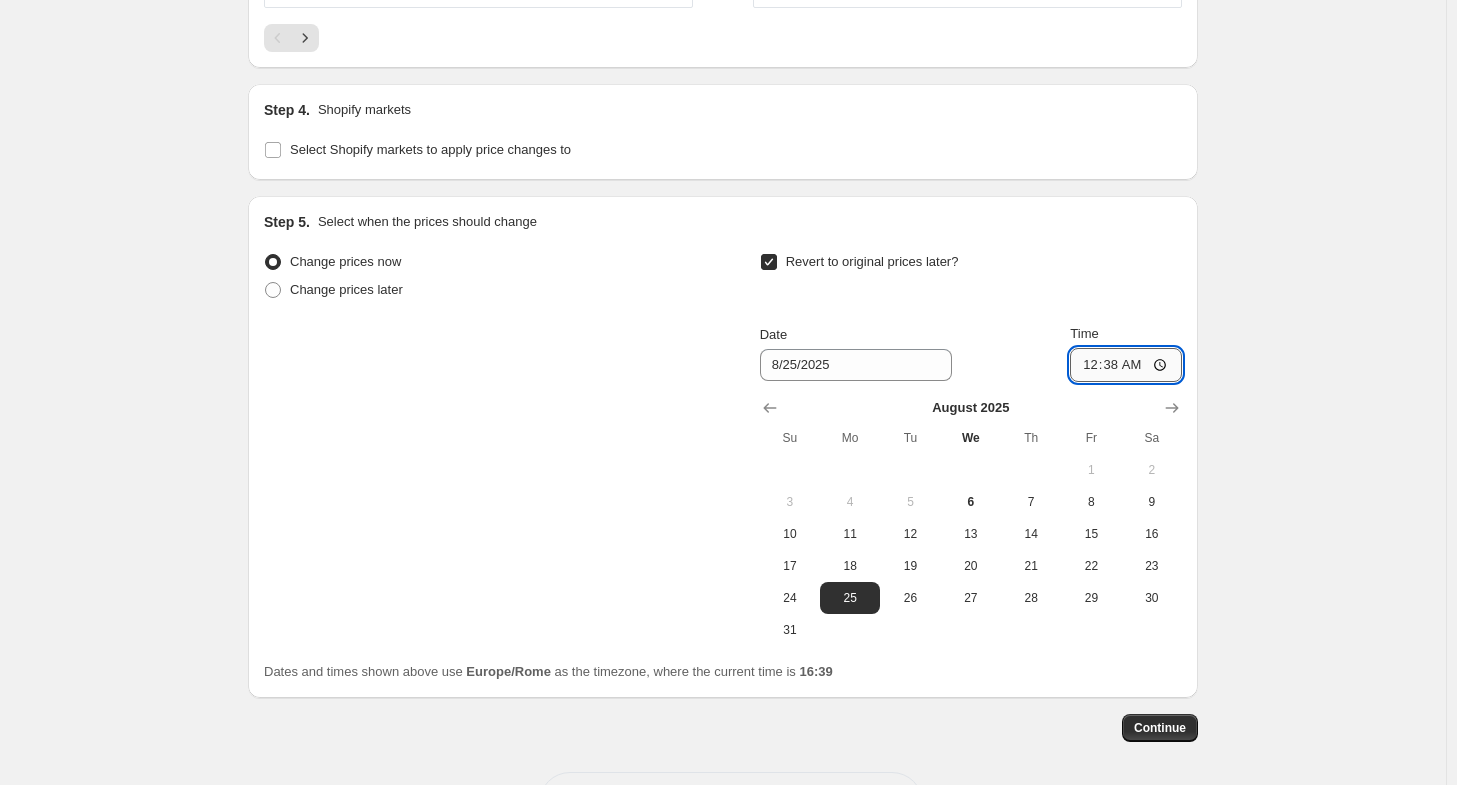 click on "00:38" at bounding box center (1126, 365) 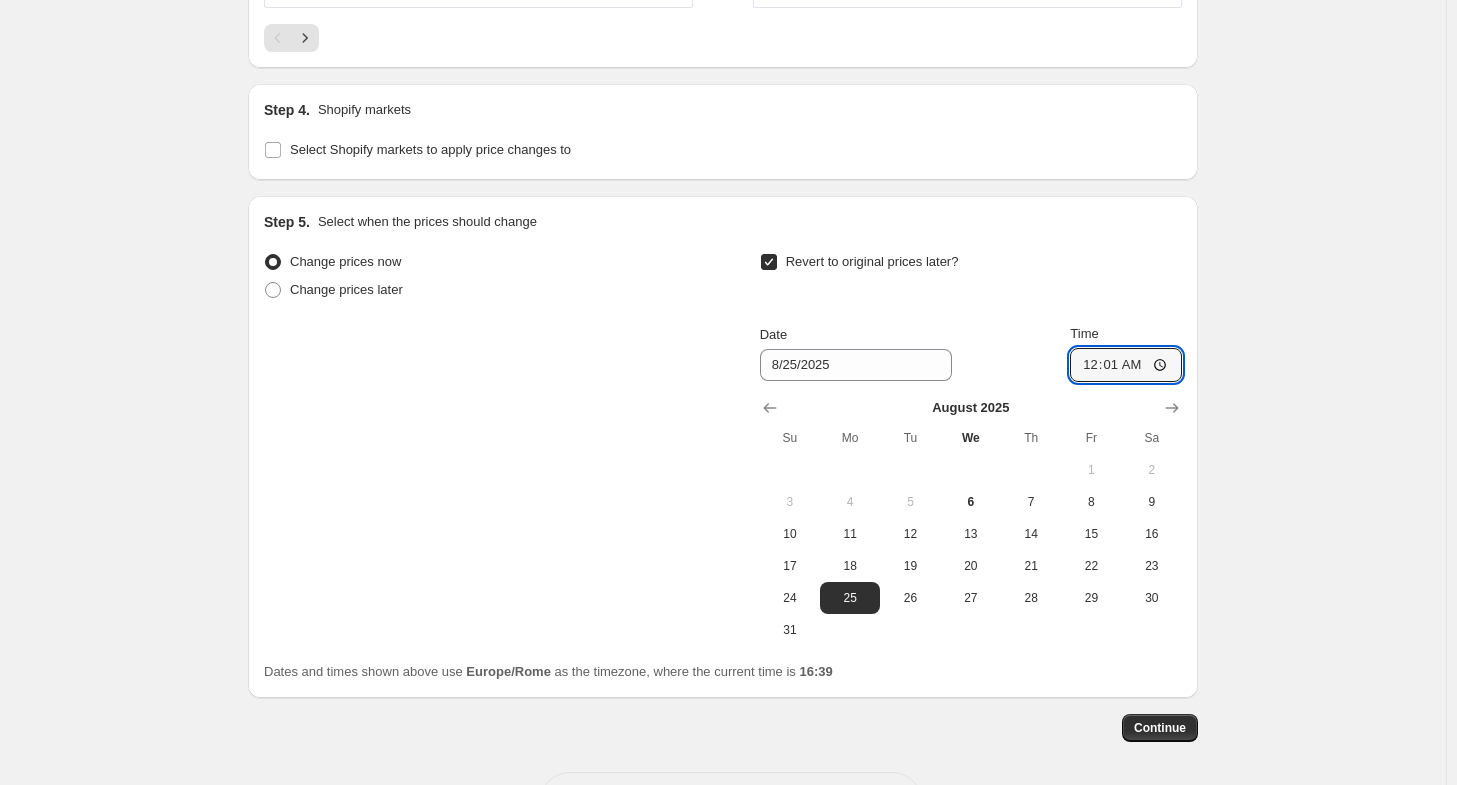 click on "Create new price change job. This page is ready Create new price change job Draft Step 1. Optionally give your price change job a title (eg "[MONTH] [PERCENT]% off sale on boots") [YEAR] This title is just for internal use, customers won't see it Step 2. Select how the prices should change Use bulk price change rules Set product prices individually Use CSV upload Price Change type Change the price to a certain amount Change the price by a certain amount Change the price by a certain percentage Change the price to the current compare at price (price before sale) Change the price by a certain amount relative to the compare at price Change the price by a certain percentage relative to the compare at price Don't change the price Change the price by a certain percentage relative to the cost per item Change price to certain cost margin Change the price by a certain percentage Price change amount -10 % (Price drop) Rounding Round to nearest .01 Round to nearest whole number End prices in .99 Compare at price Change type" at bounding box center (723, -491) 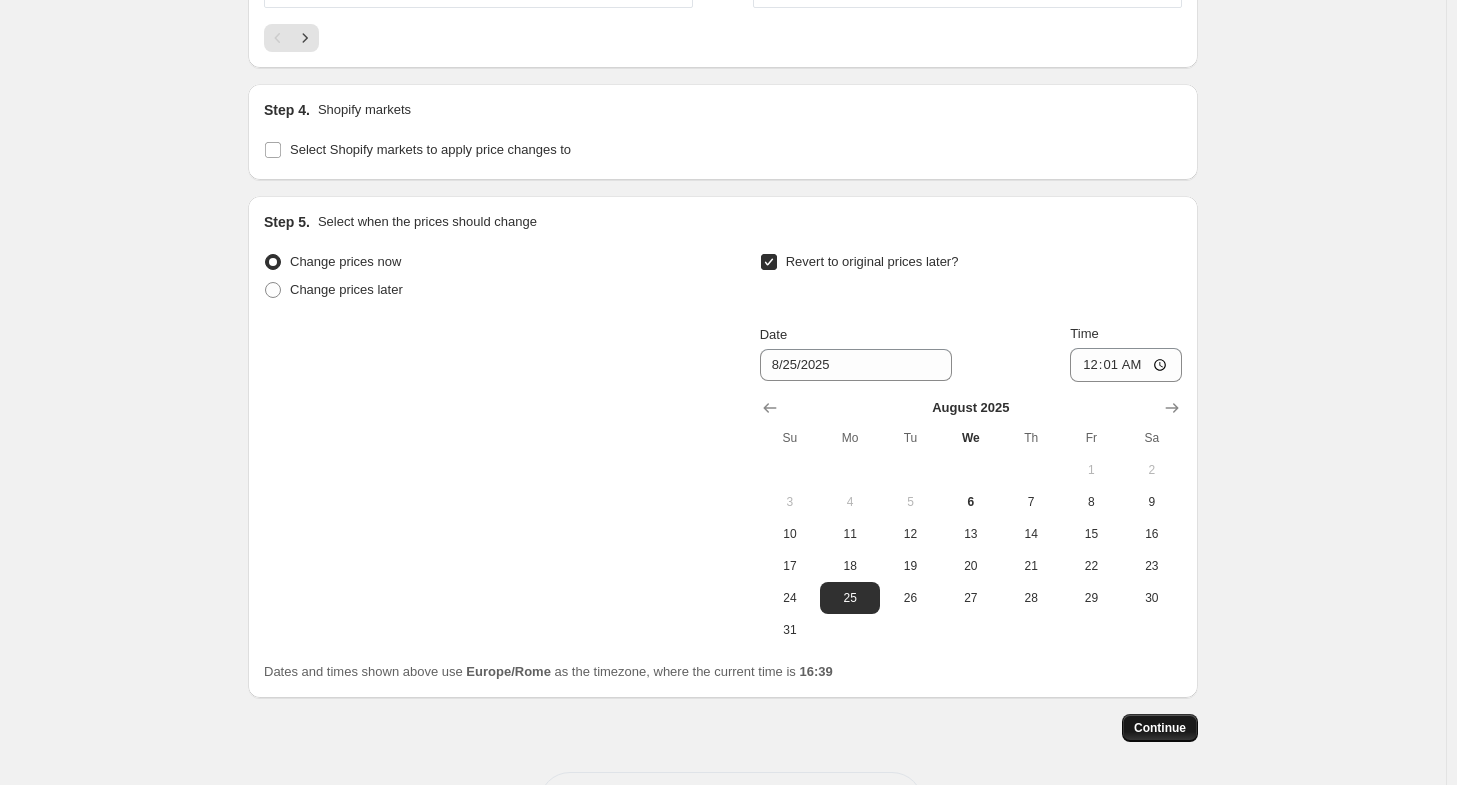 click on "Continue" at bounding box center (1160, 728) 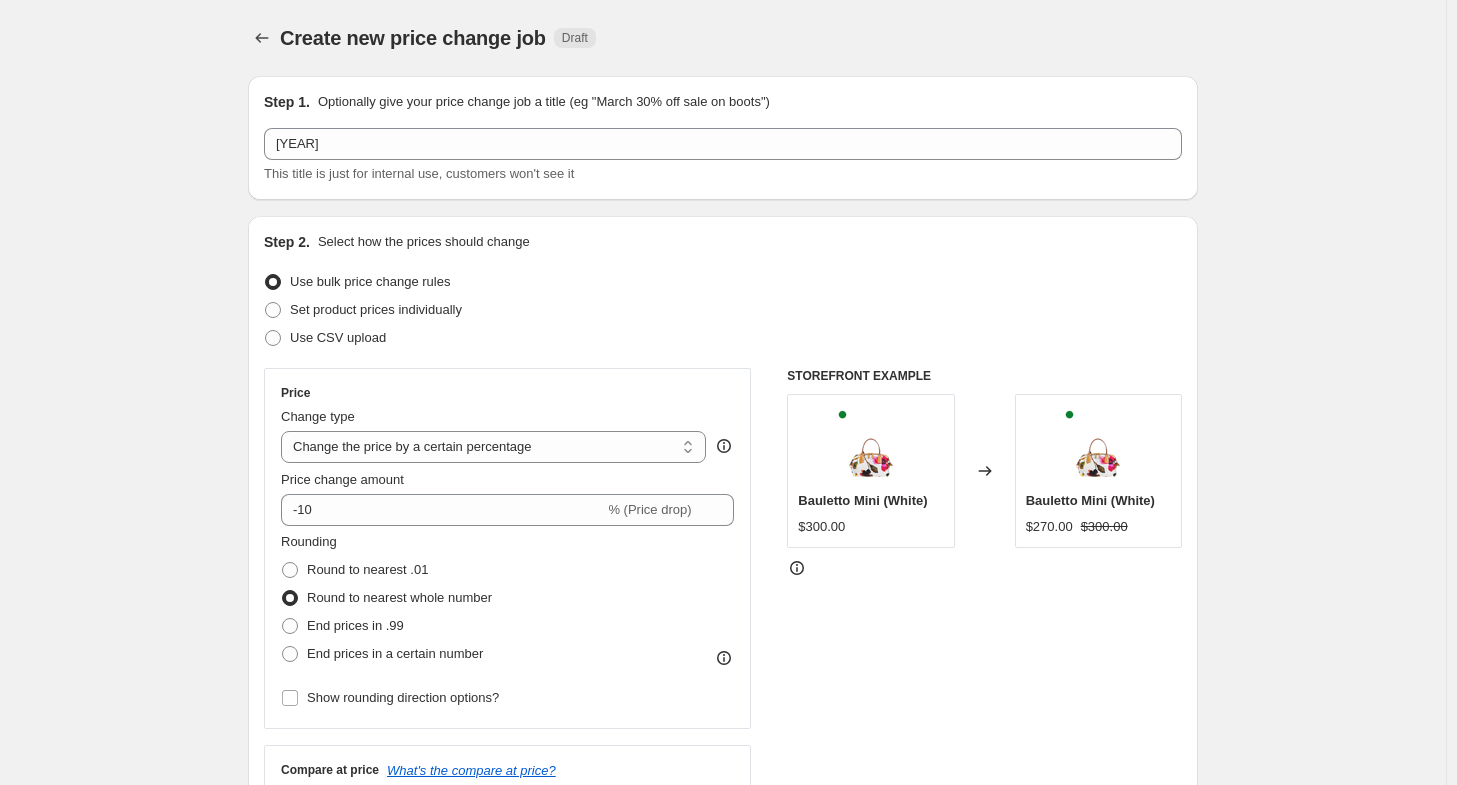 scroll, scrollTop: 1846, scrollLeft: 0, axis: vertical 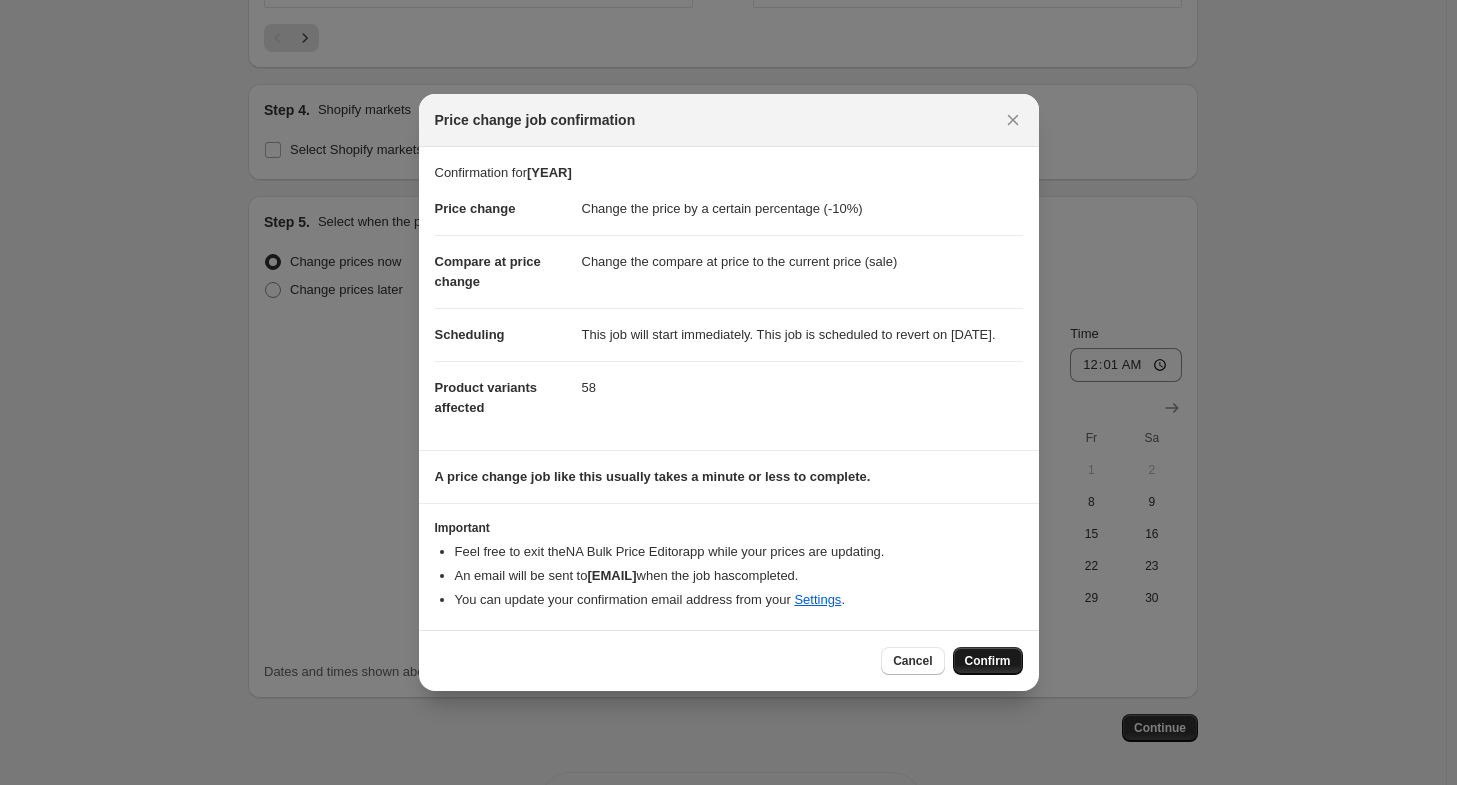 click on "Confirm" at bounding box center [988, 661] 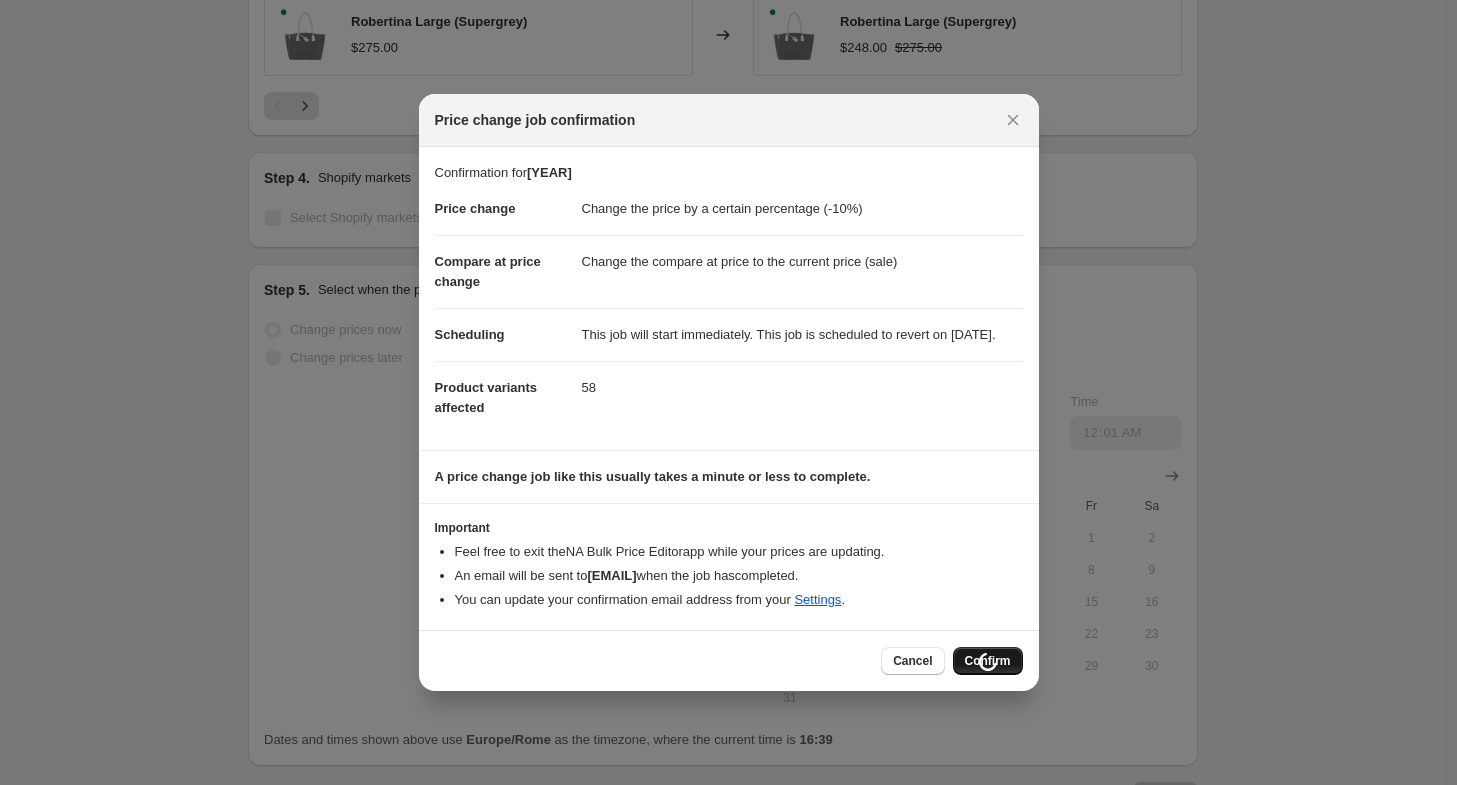 scroll, scrollTop: 1914, scrollLeft: 0, axis: vertical 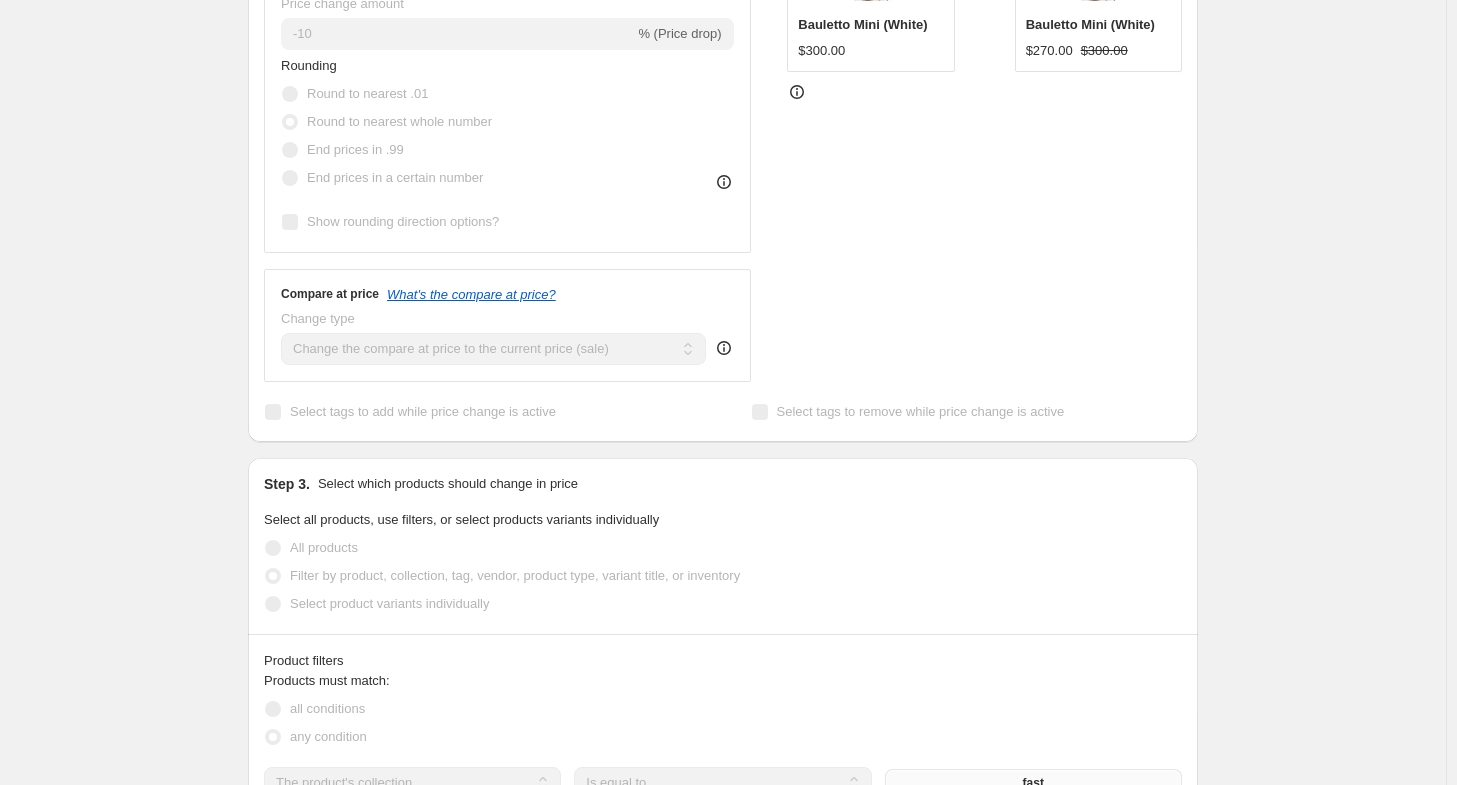 select on "percentage" 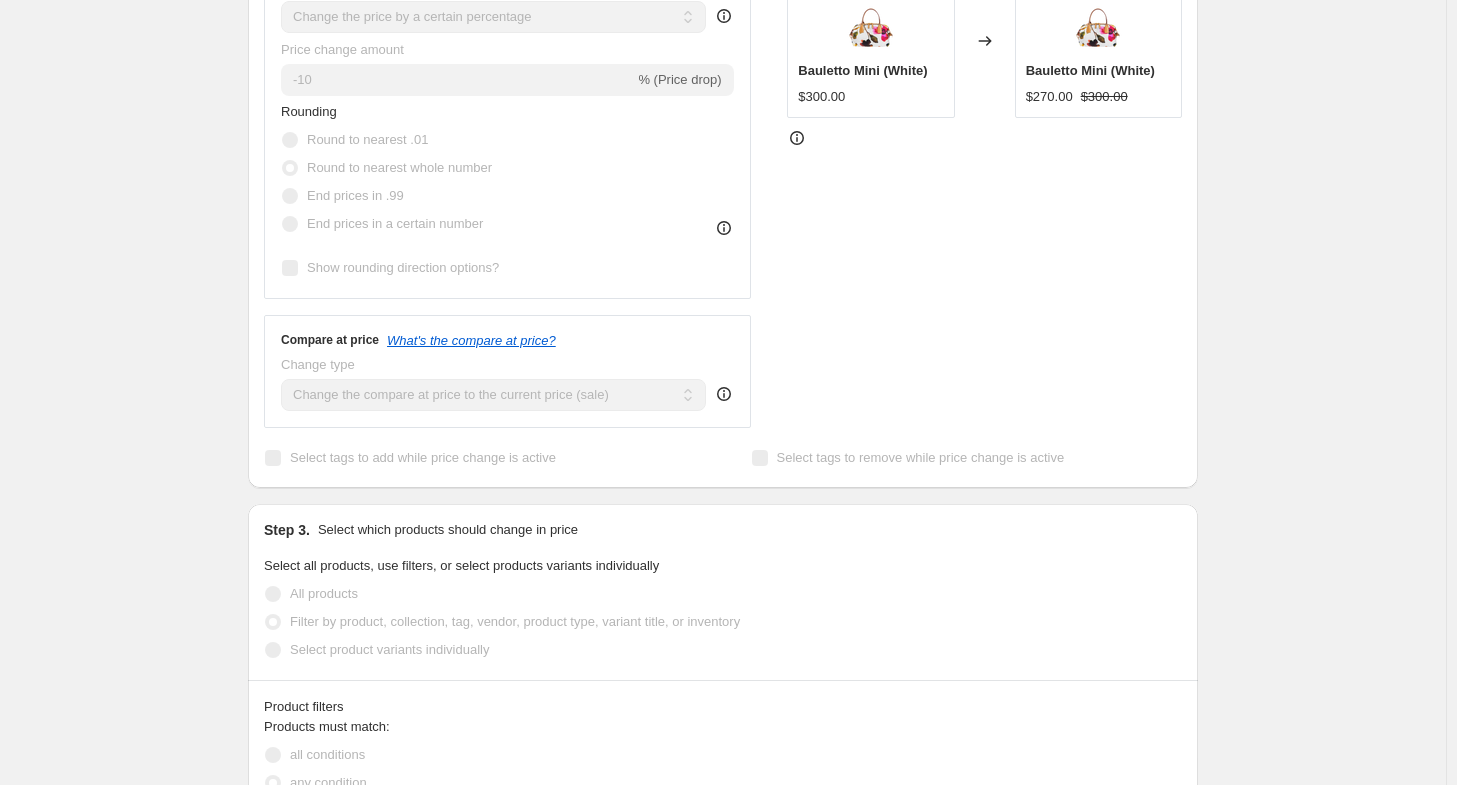 scroll, scrollTop: 0, scrollLeft: 0, axis: both 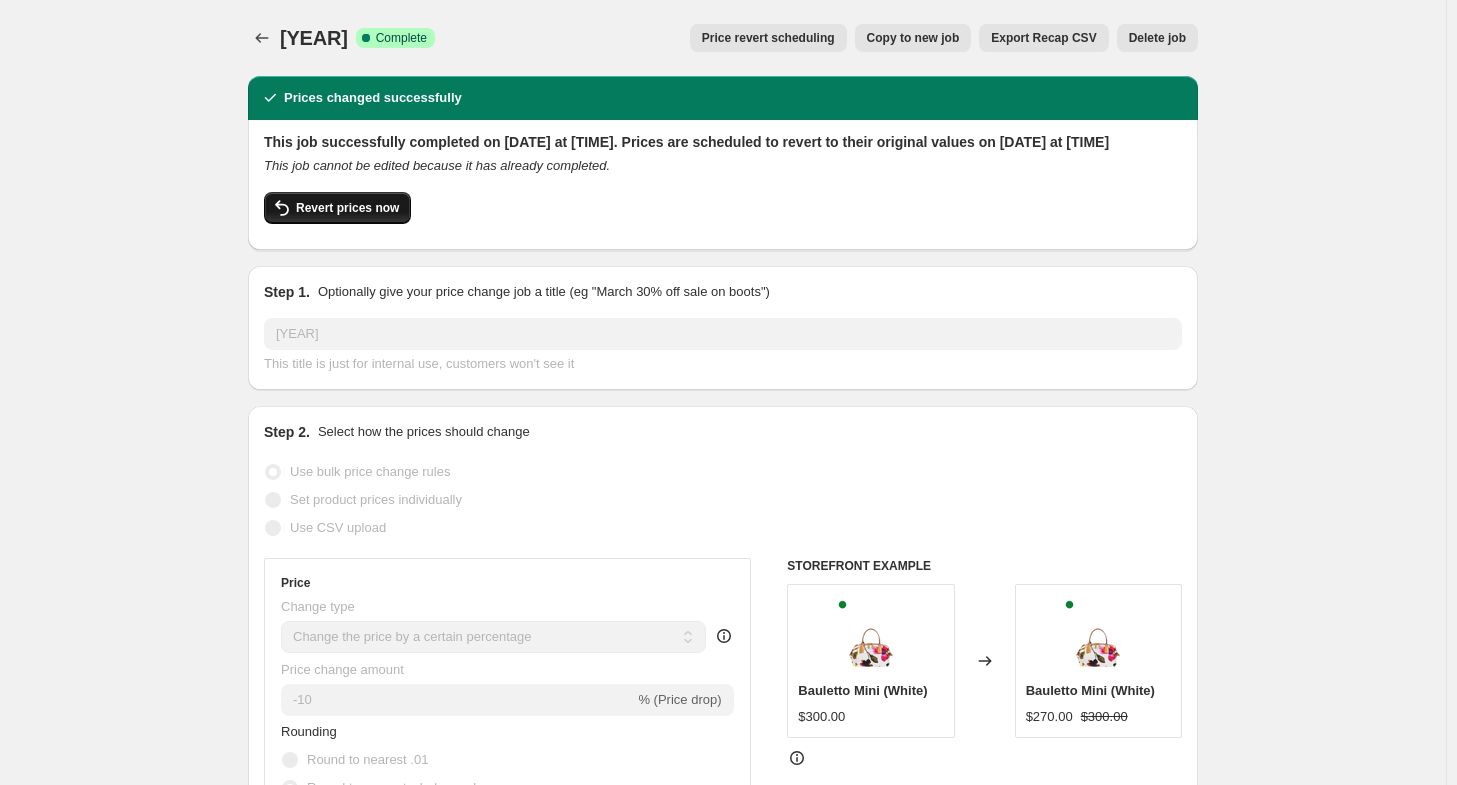 click on "Revert prices now" at bounding box center (347, 208) 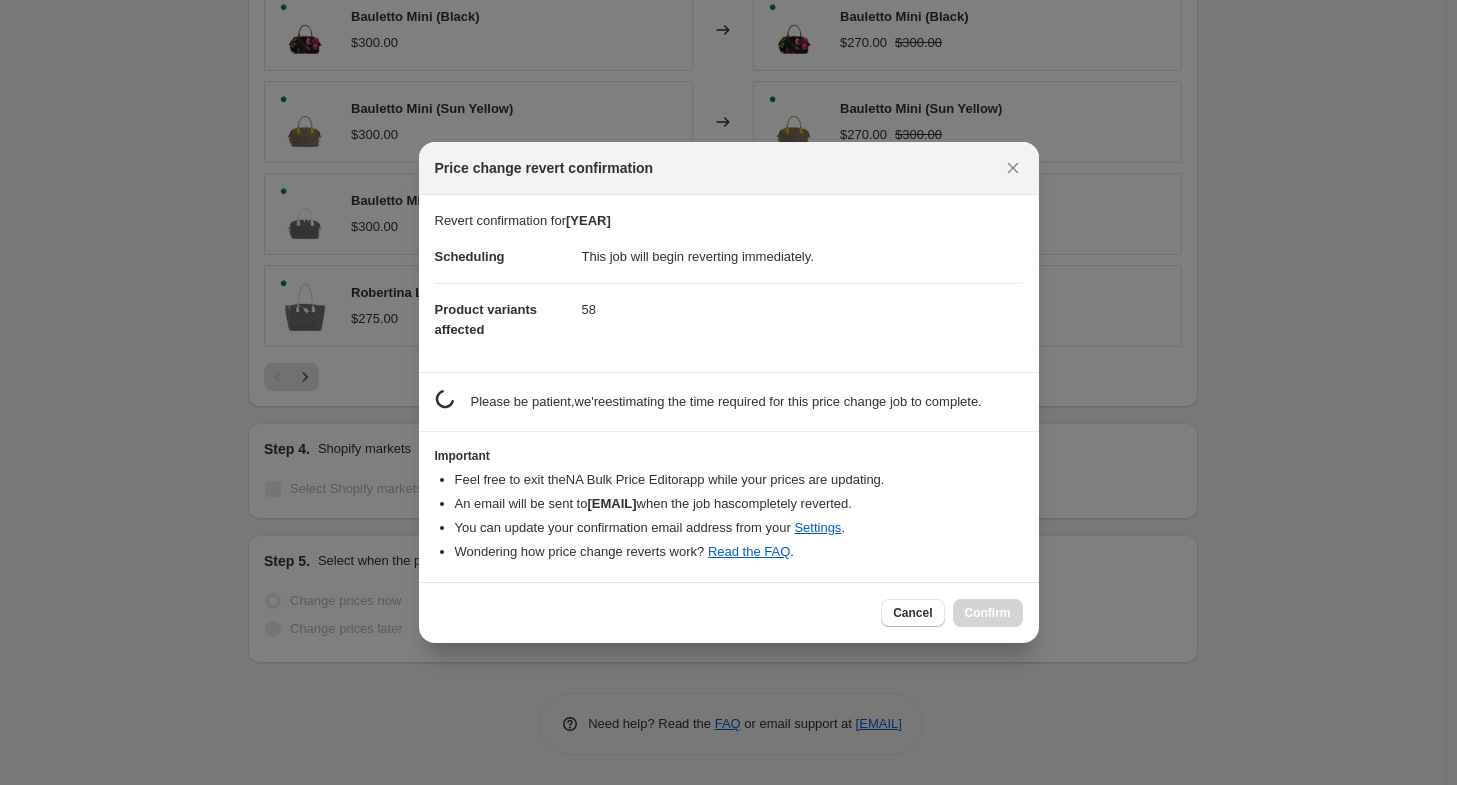 scroll, scrollTop: 0, scrollLeft: 0, axis: both 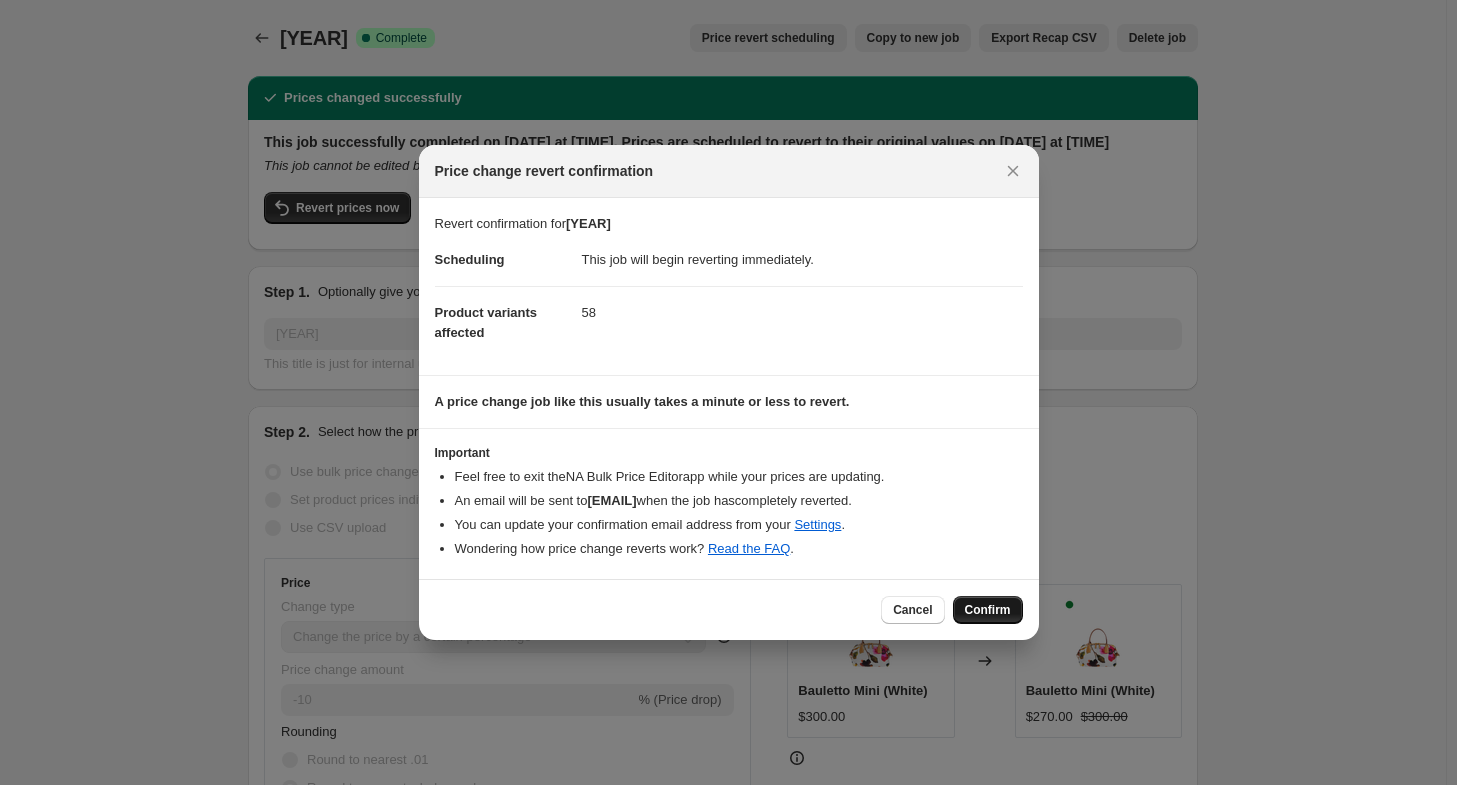 click on "Confirm" at bounding box center [988, 610] 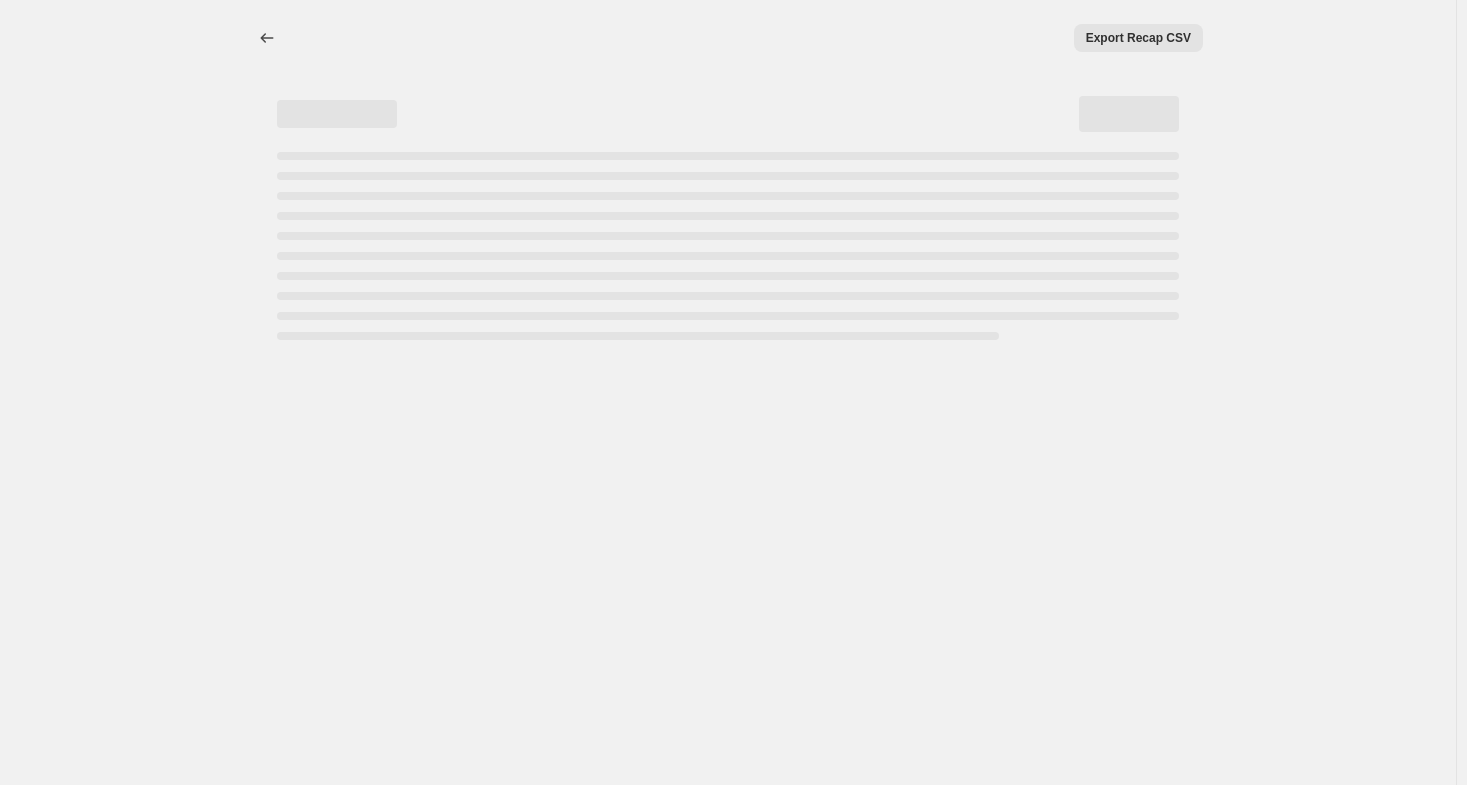 select on "percentage" 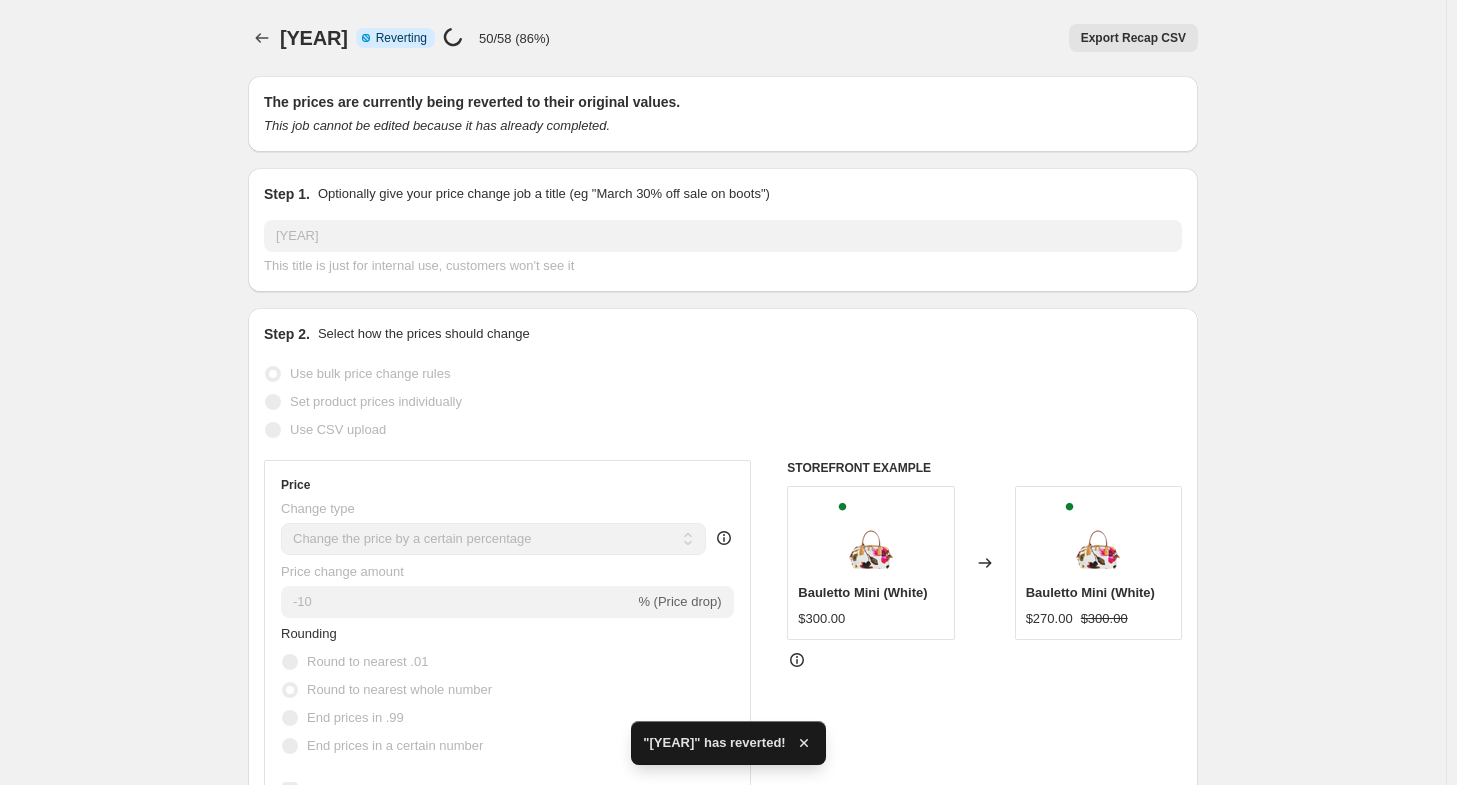 checkbox on "true" 